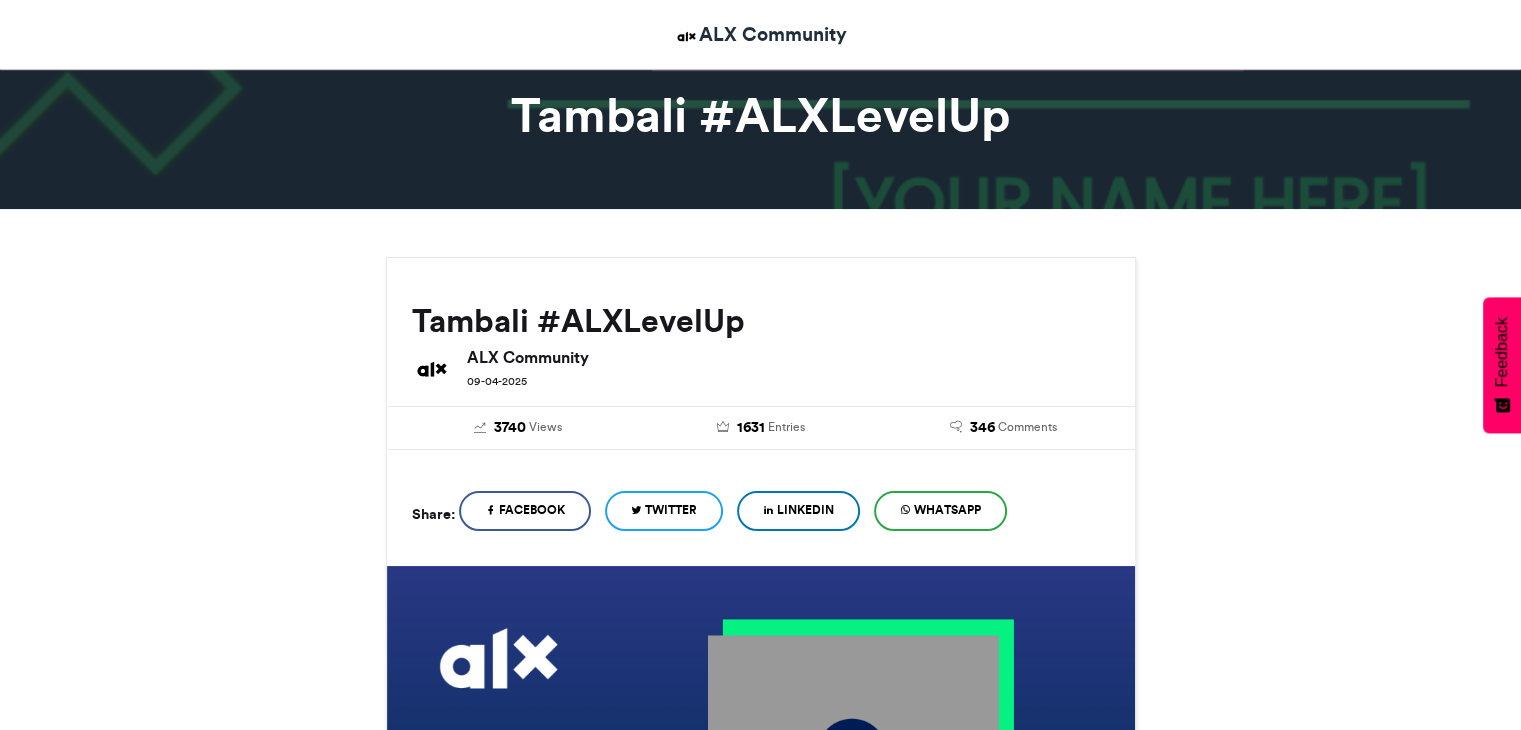 scroll, scrollTop: 100, scrollLeft: 0, axis: vertical 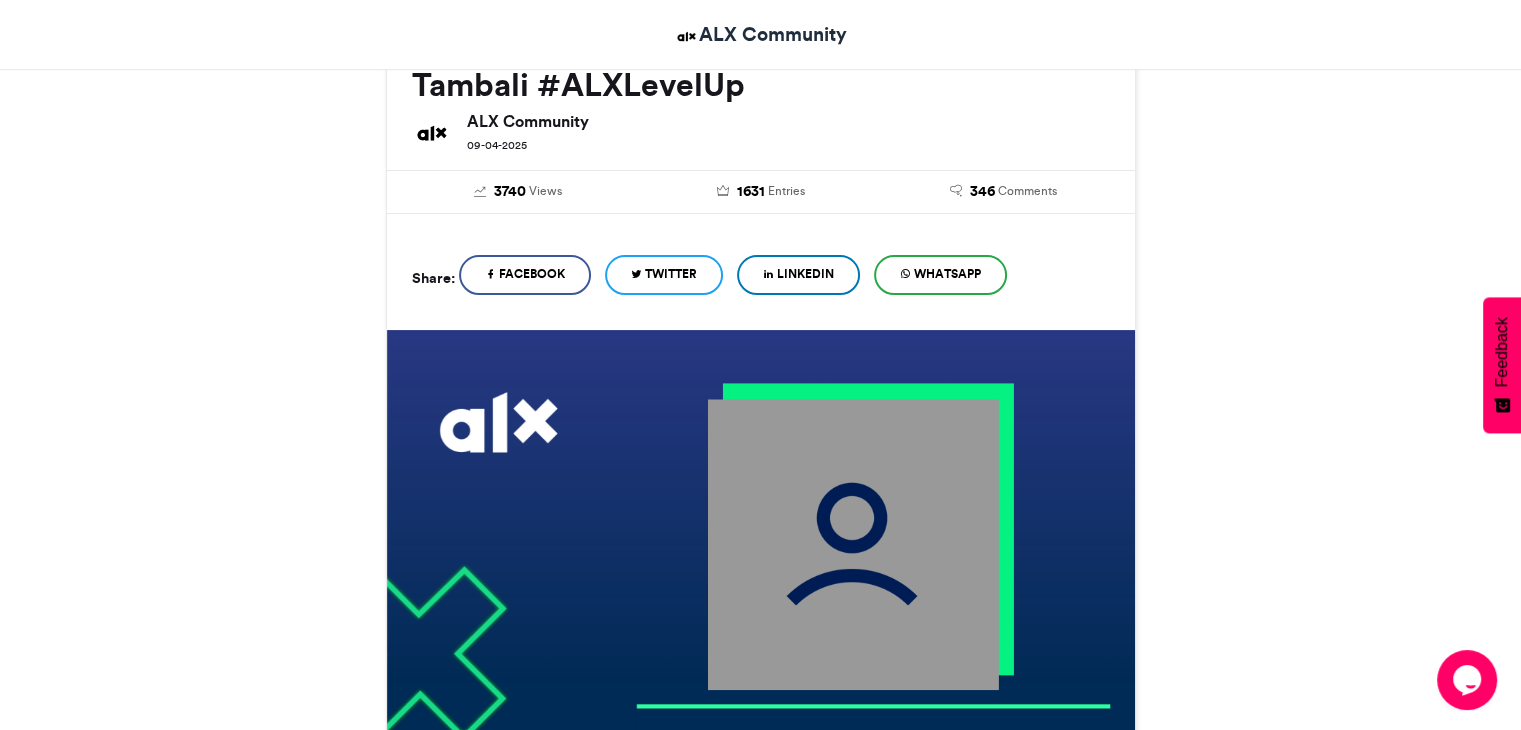 click on "LinkedIn" at bounding box center [798, 275] 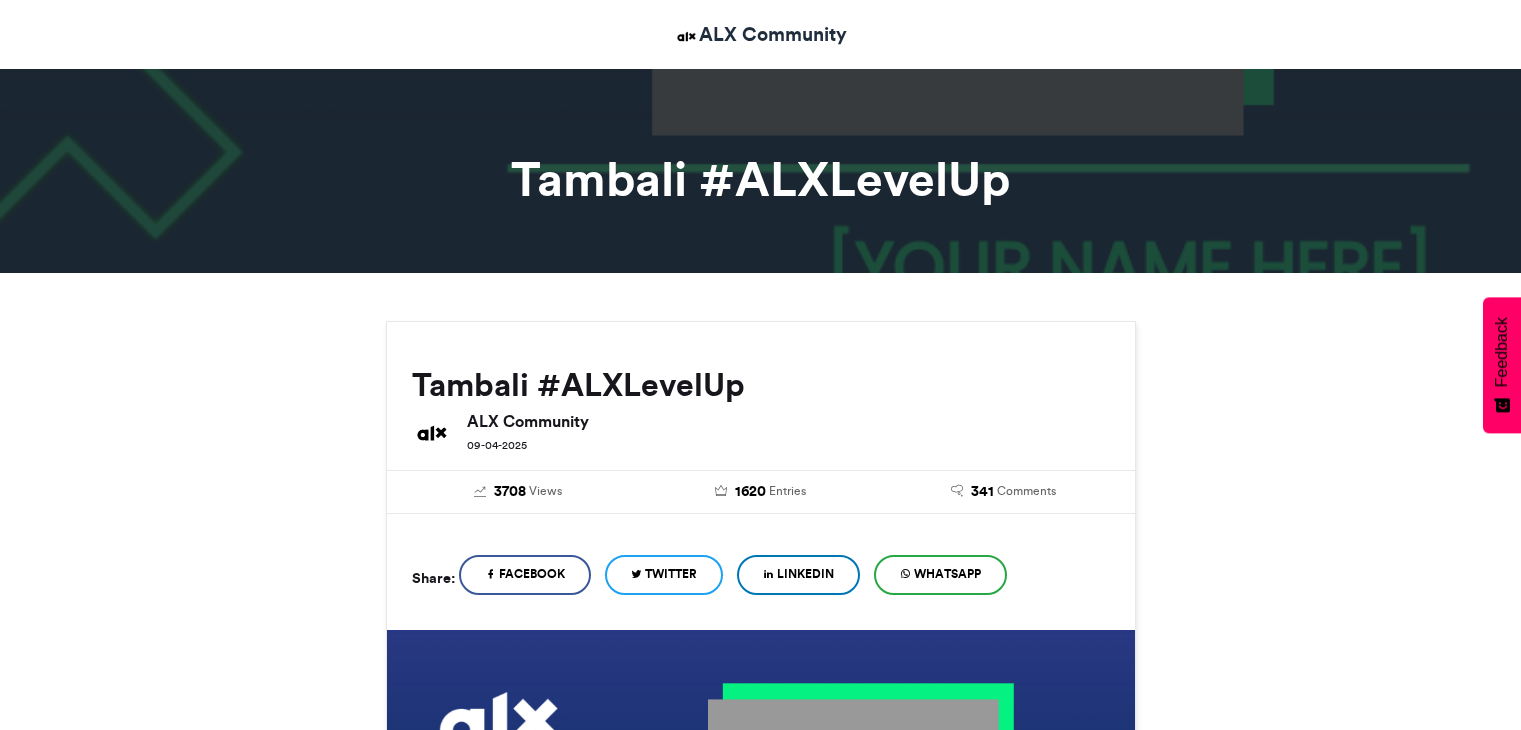 scroll, scrollTop: 0, scrollLeft: 0, axis: both 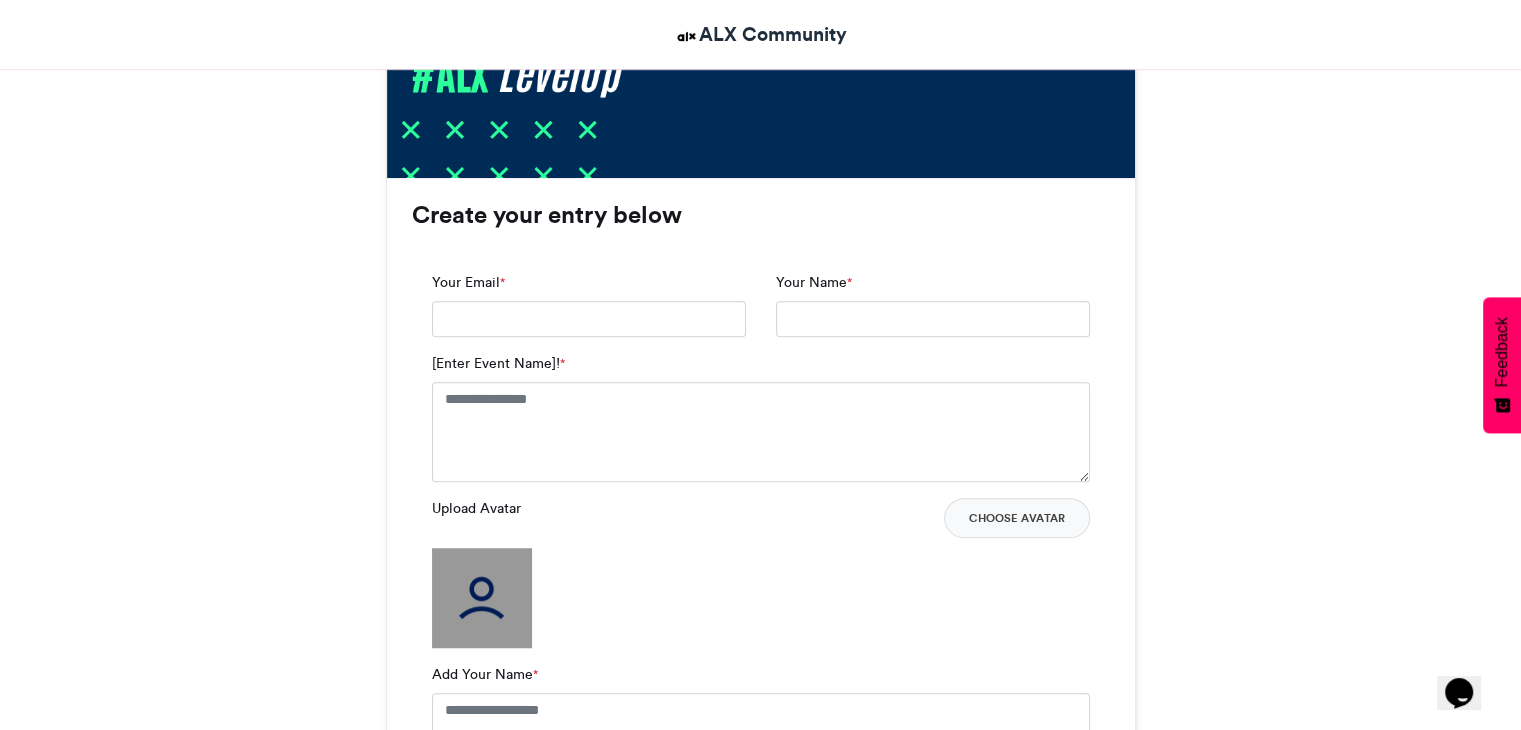click on "Your Email  *" at bounding box center (589, 304) 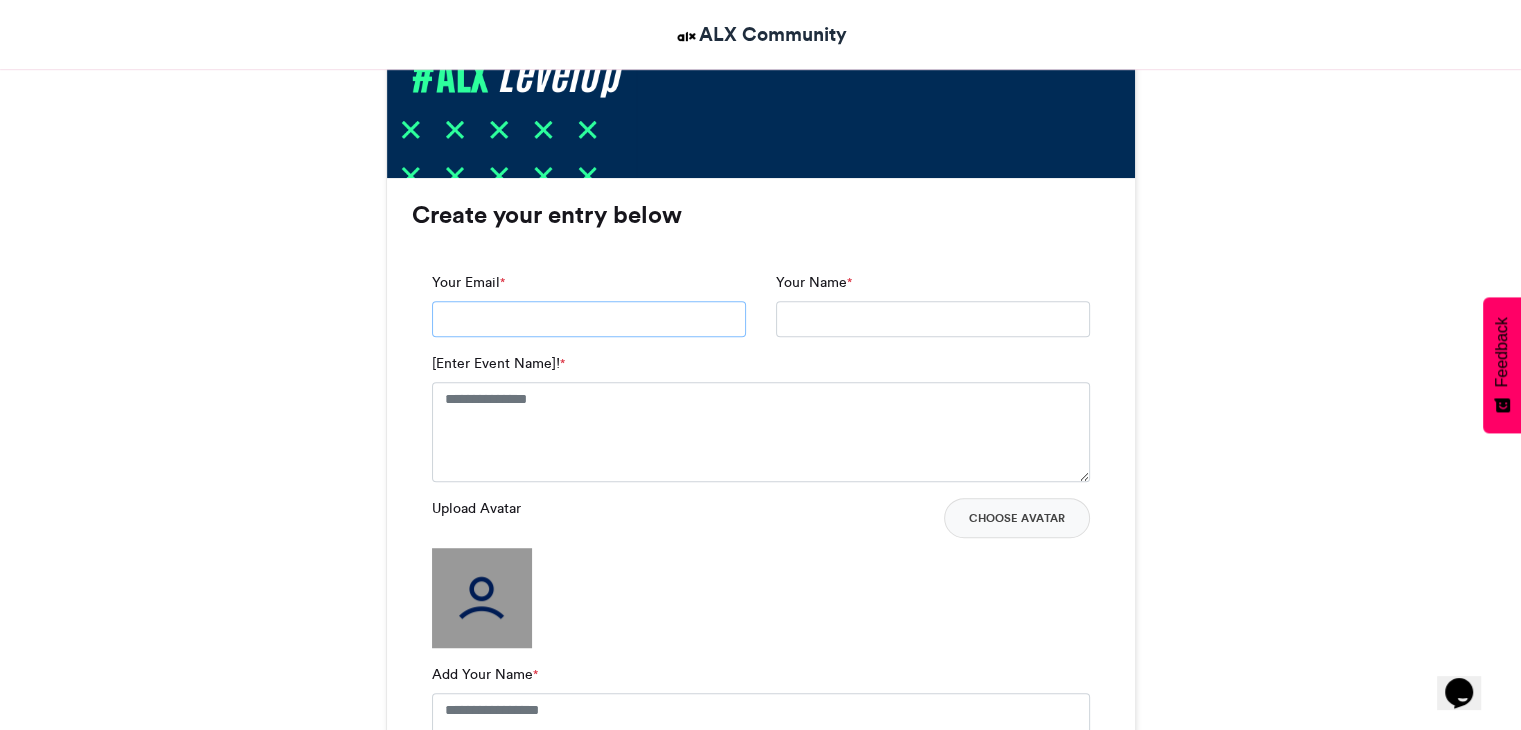 click on "Your Email  *" at bounding box center [589, 319] 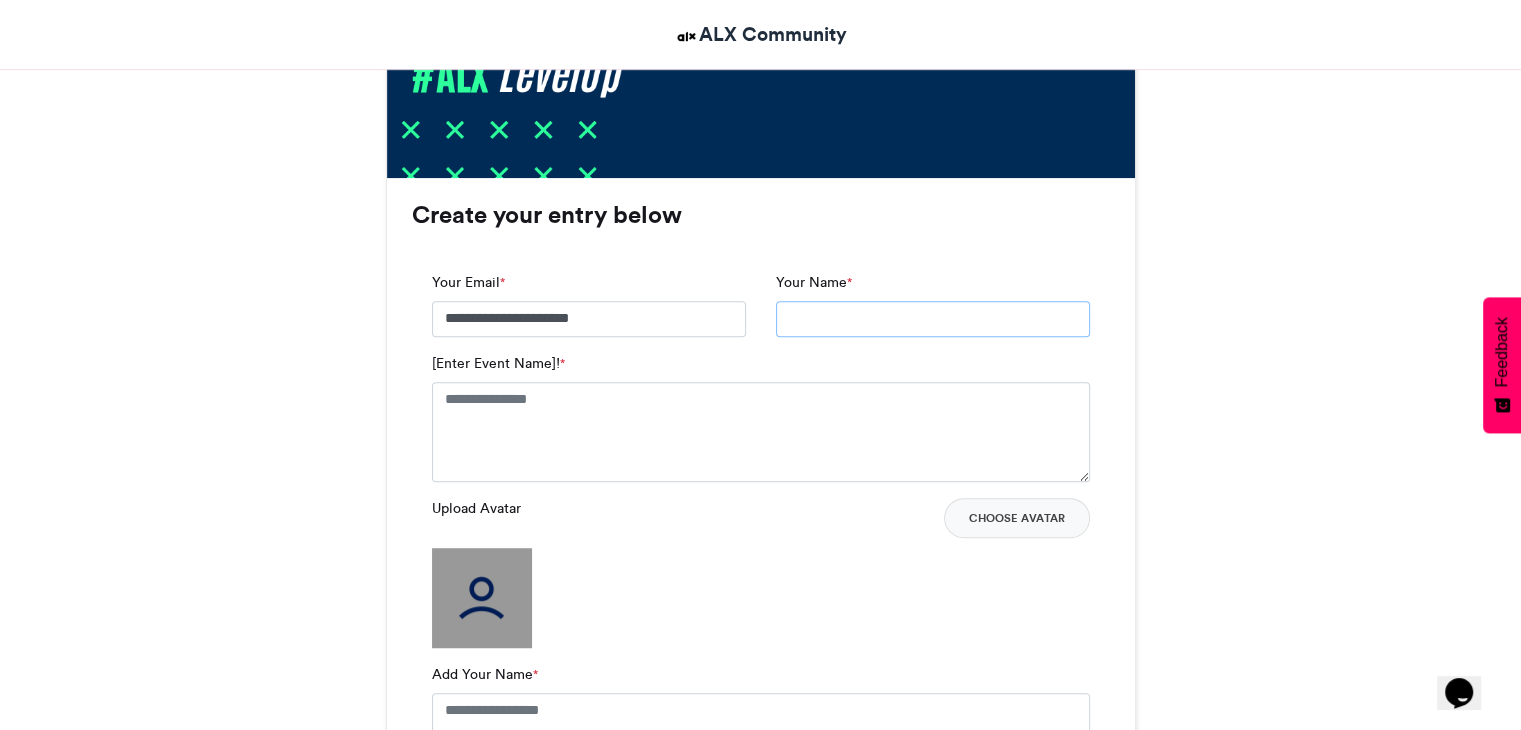 click on "Your Name  *" at bounding box center (933, 319) 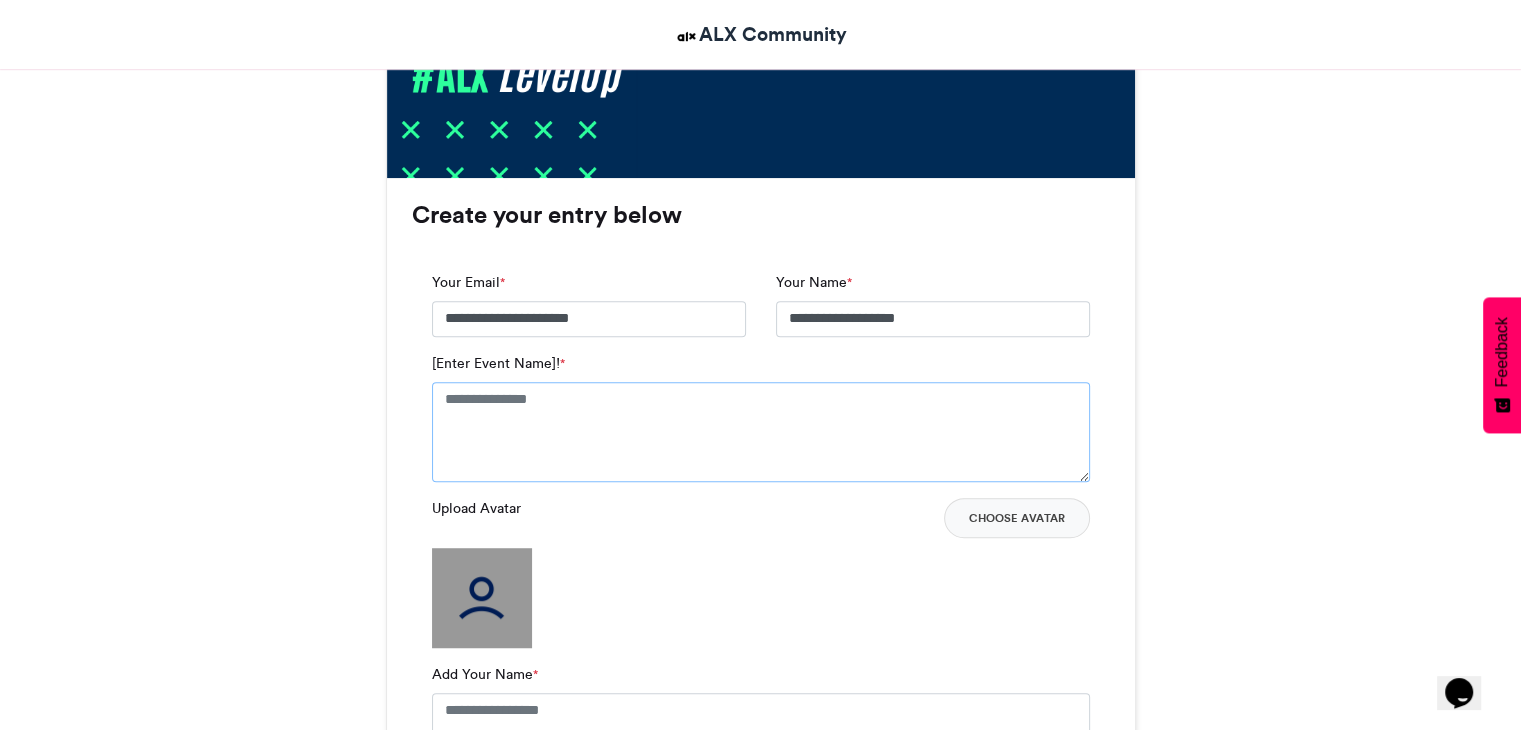 click on "[Enter Event Name]!  *" at bounding box center (761, 432) 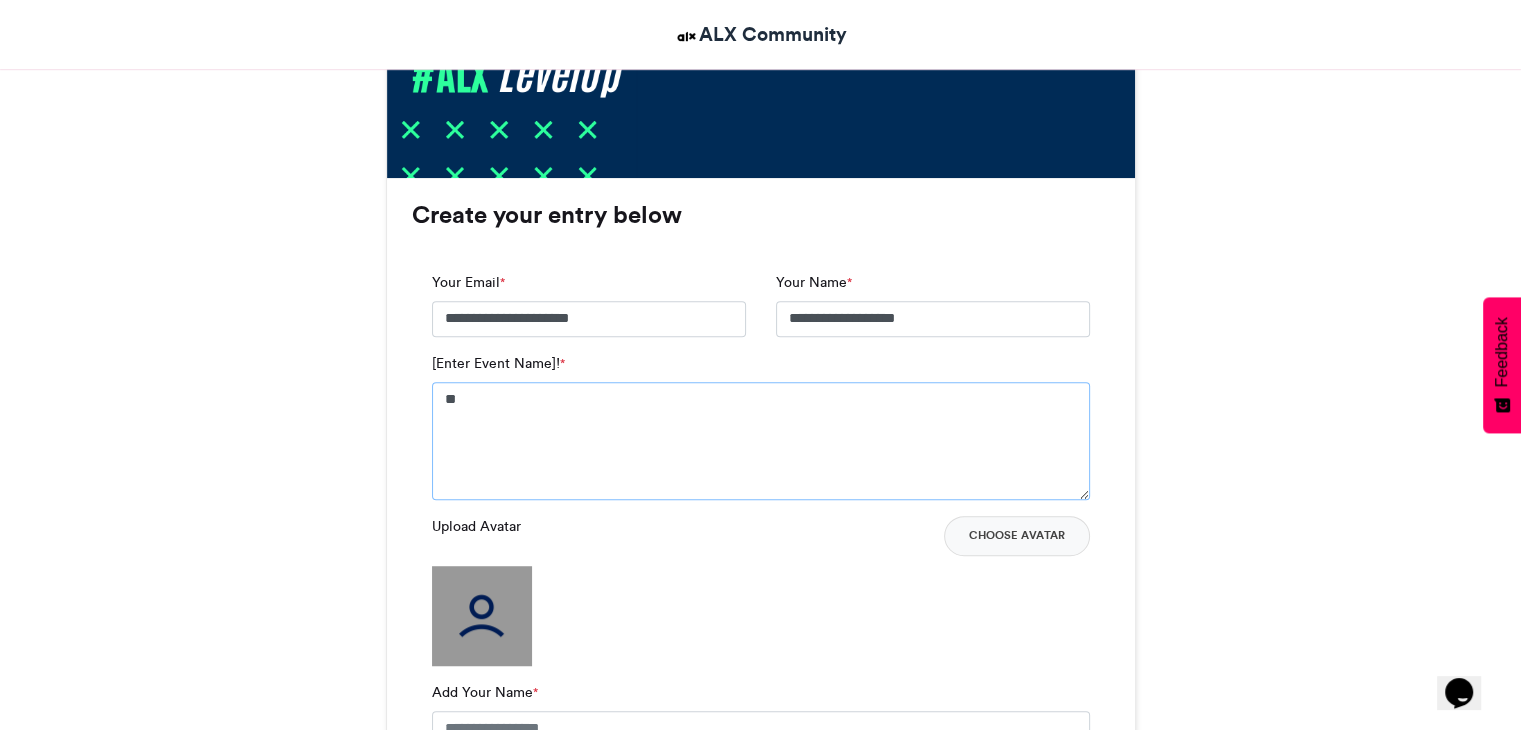 type on "*" 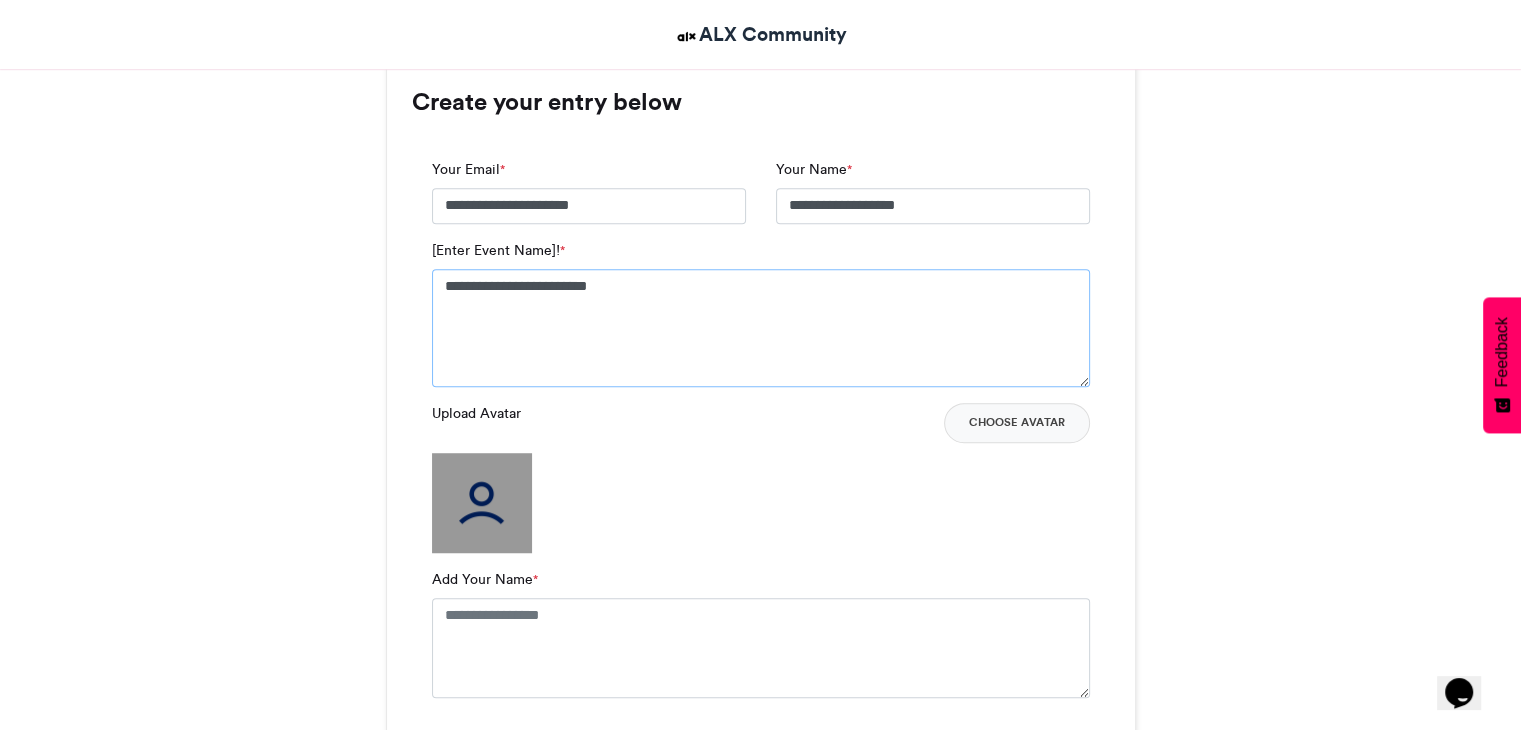scroll, scrollTop: 1400, scrollLeft: 0, axis: vertical 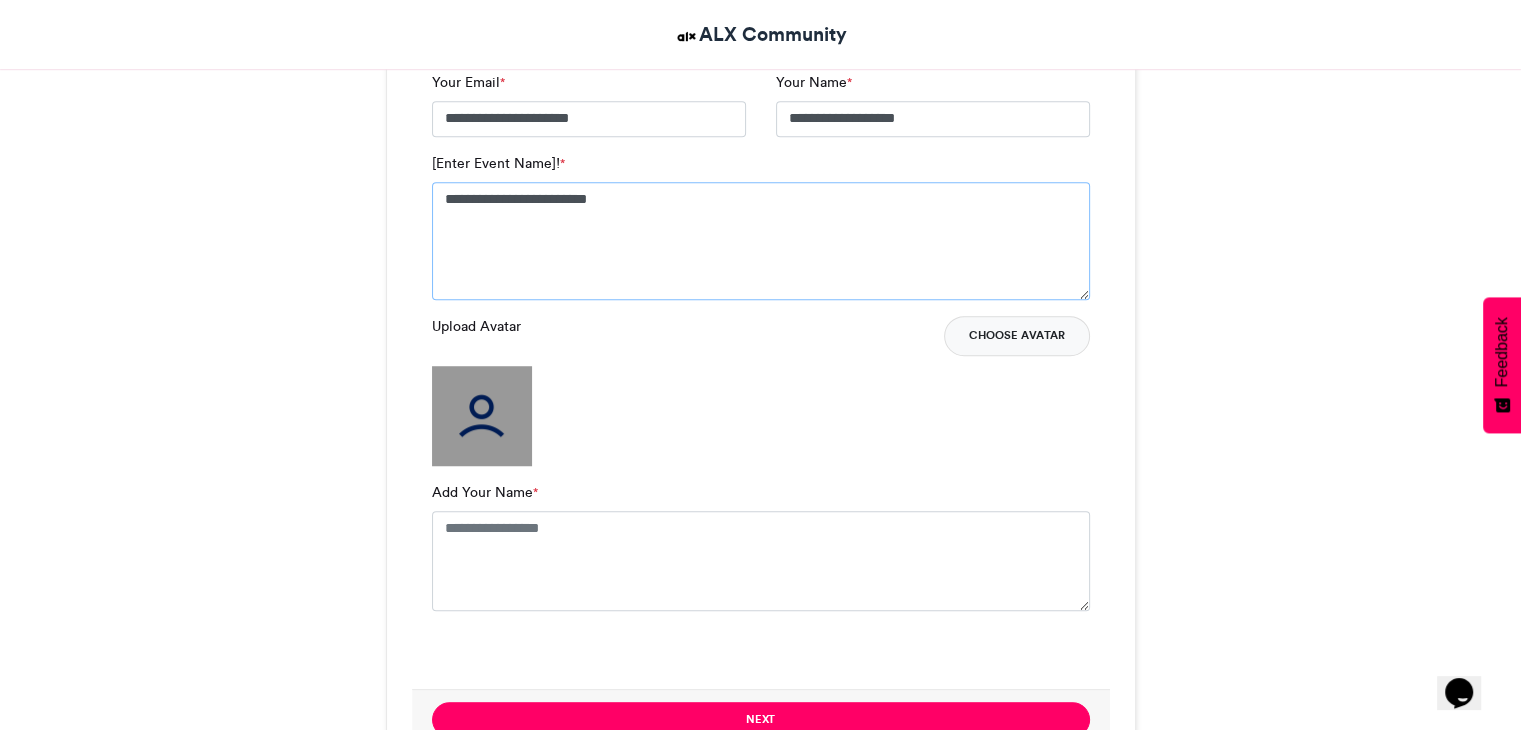 type on "**********" 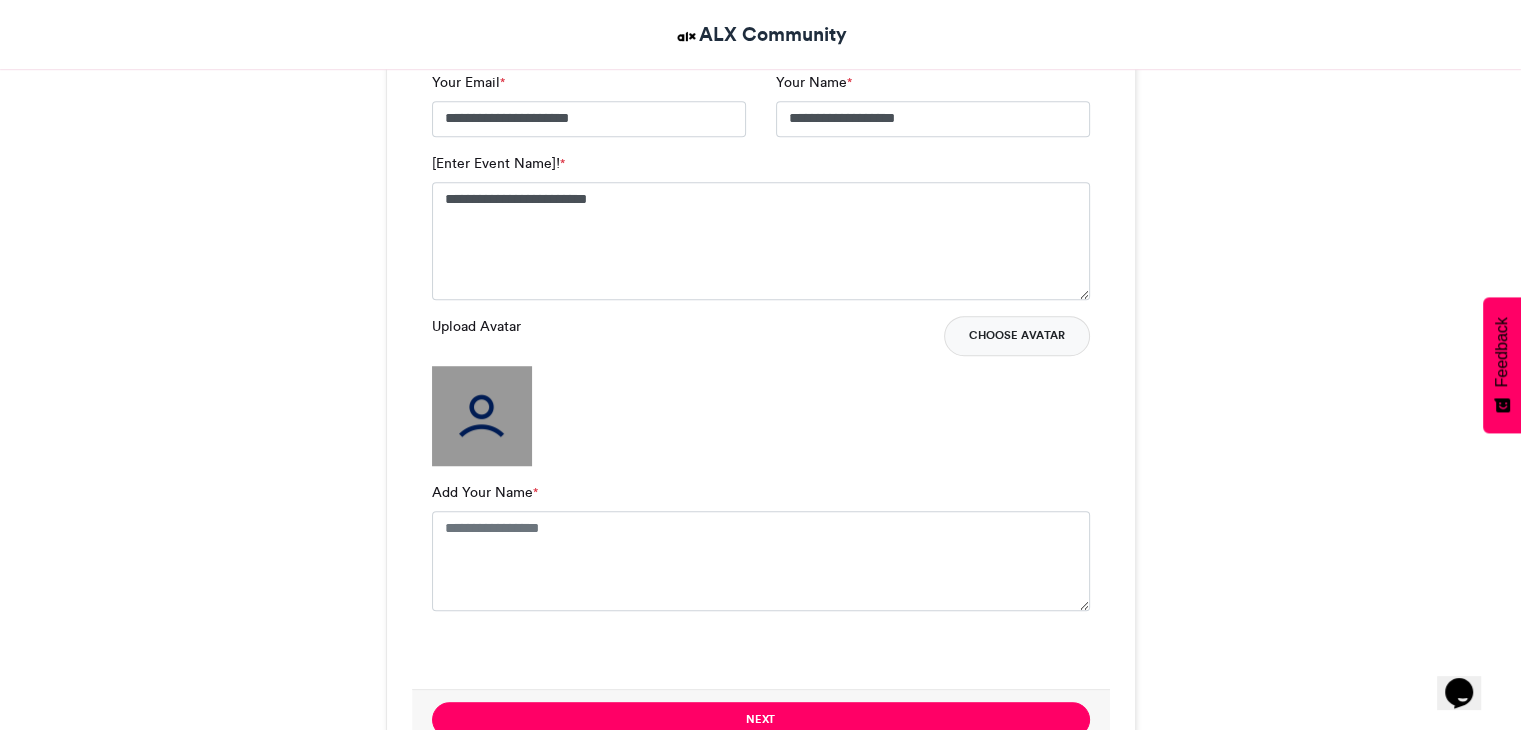 click on "Choose Avatar" at bounding box center (1017, 336) 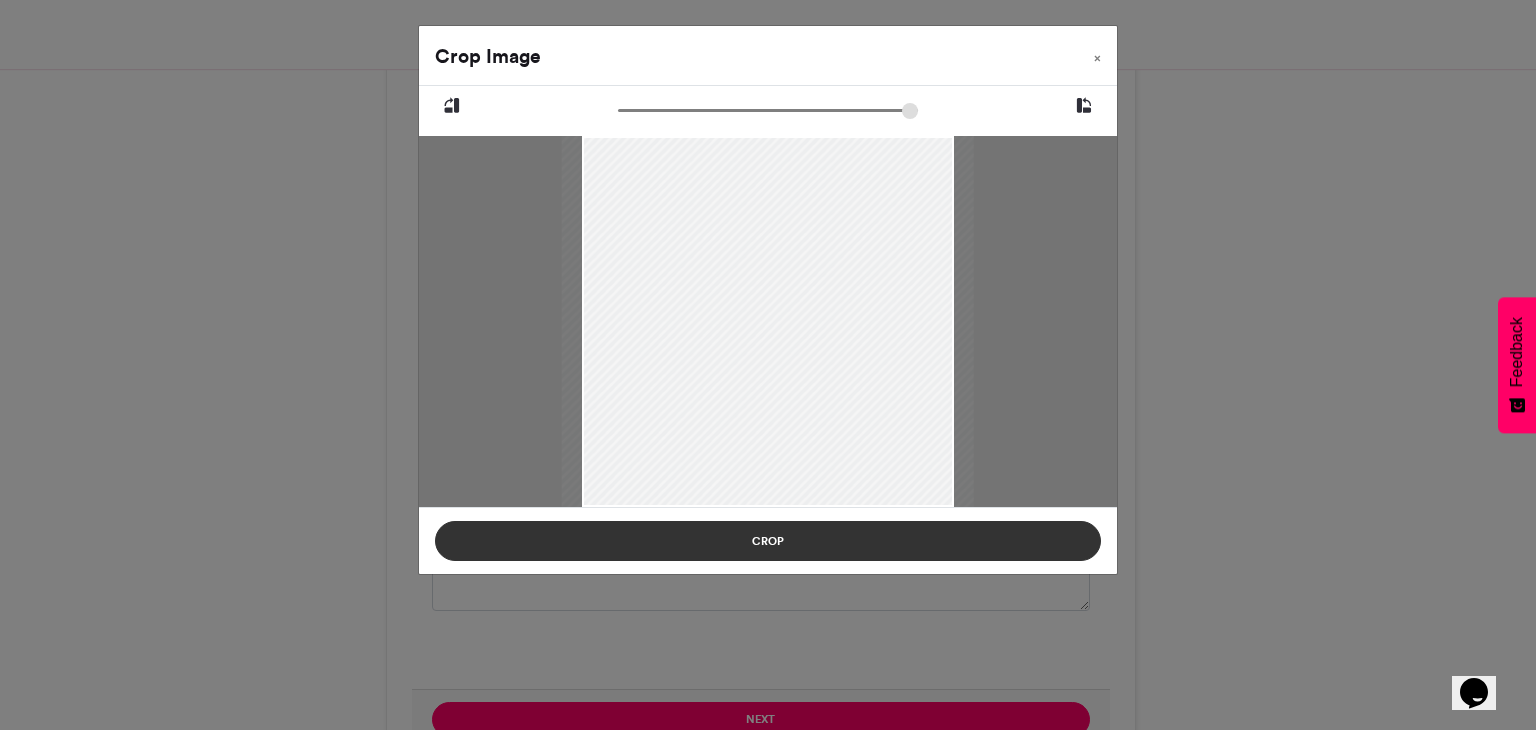 click on "Crop" at bounding box center (768, 541) 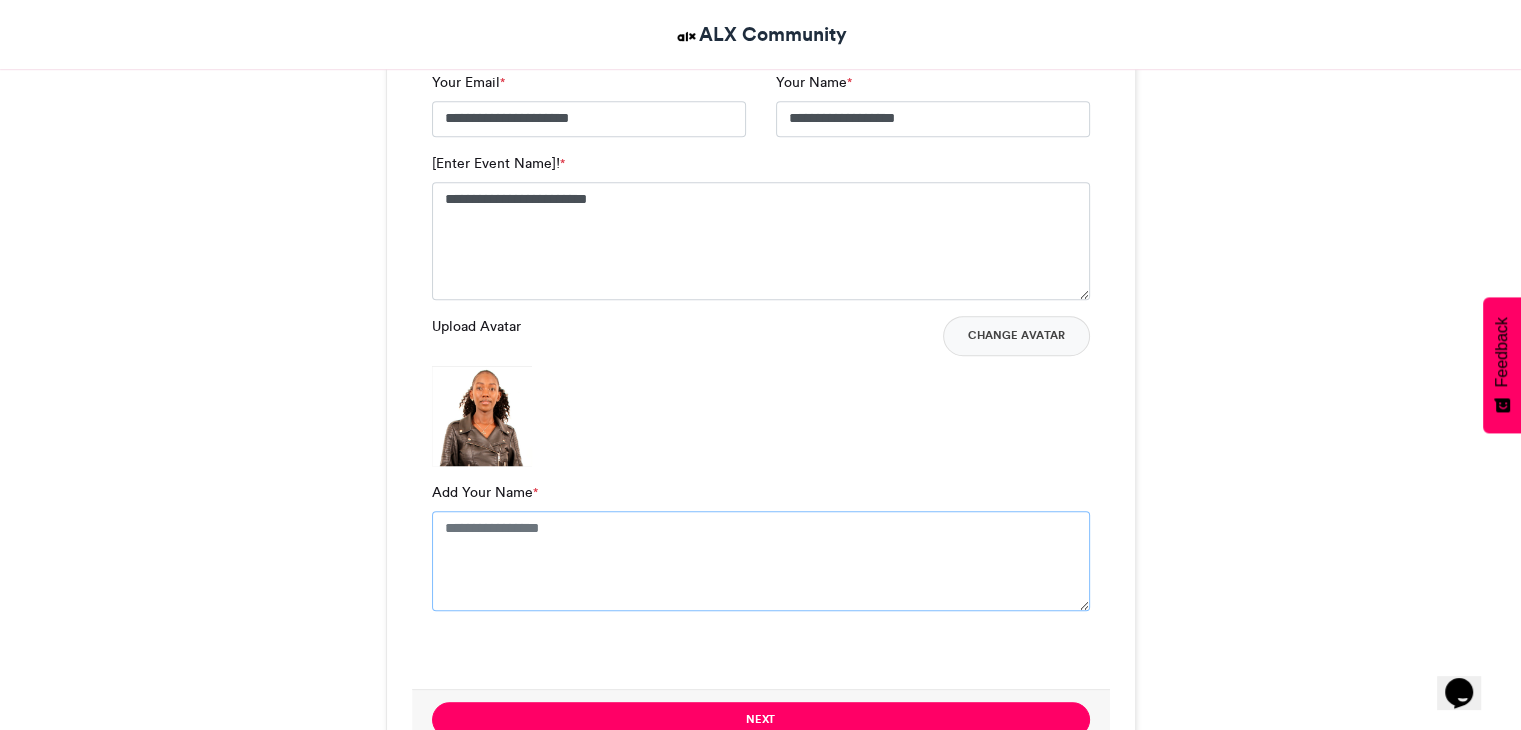 click on "Add Your Name  *" at bounding box center [761, 561] 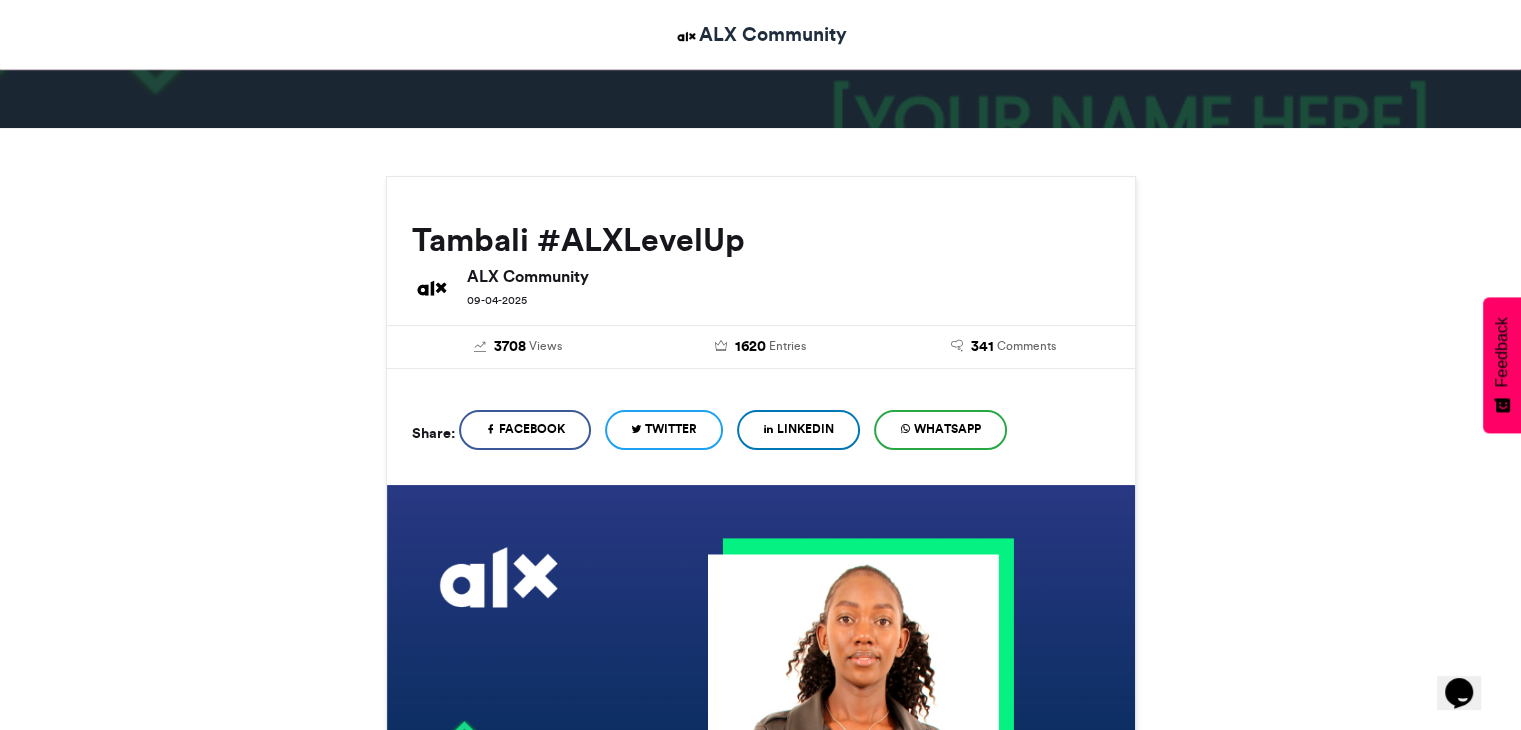 scroll, scrollTop: 100, scrollLeft: 0, axis: vertical 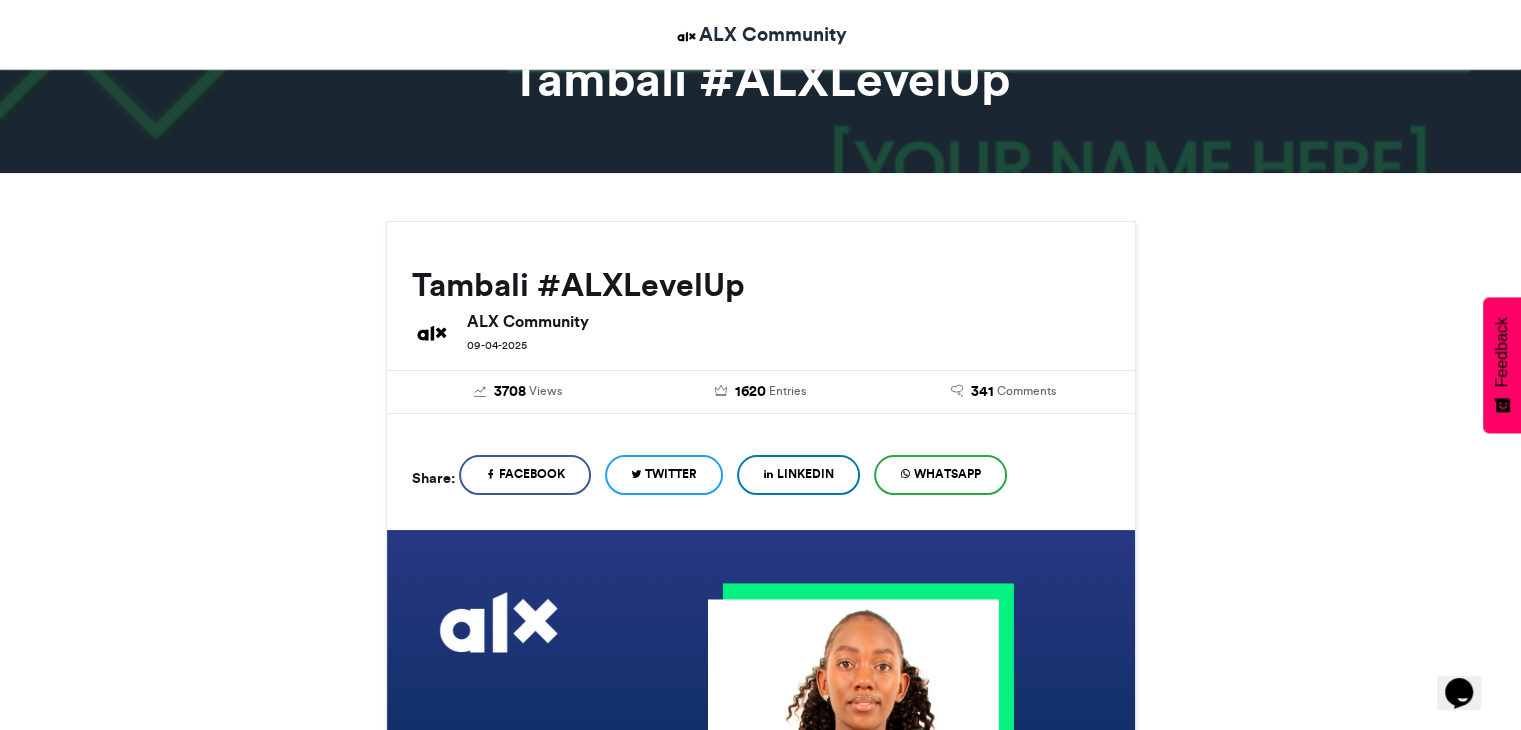 type on "**********" 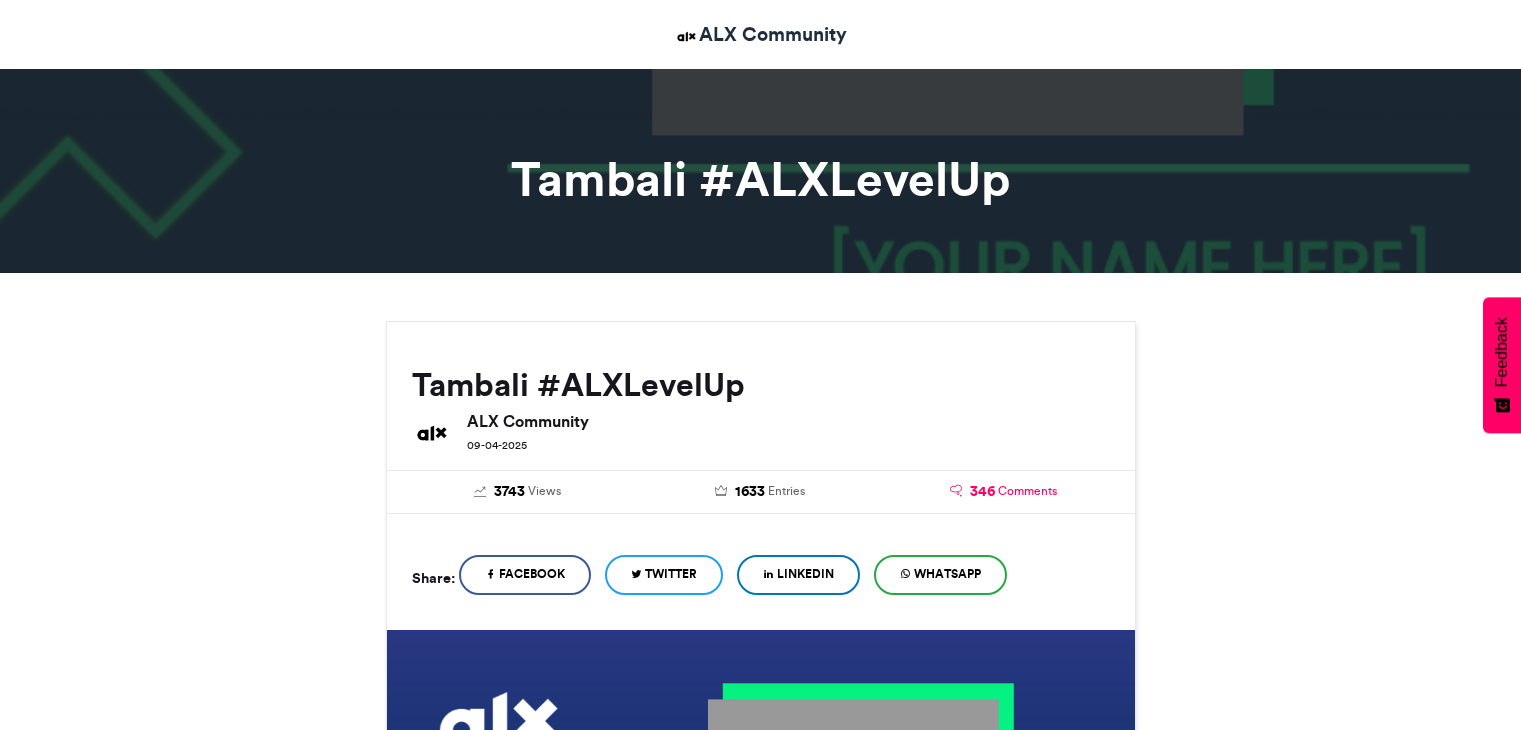 scroll, scrollTop: 0, scrollLeft: 0, axis: both 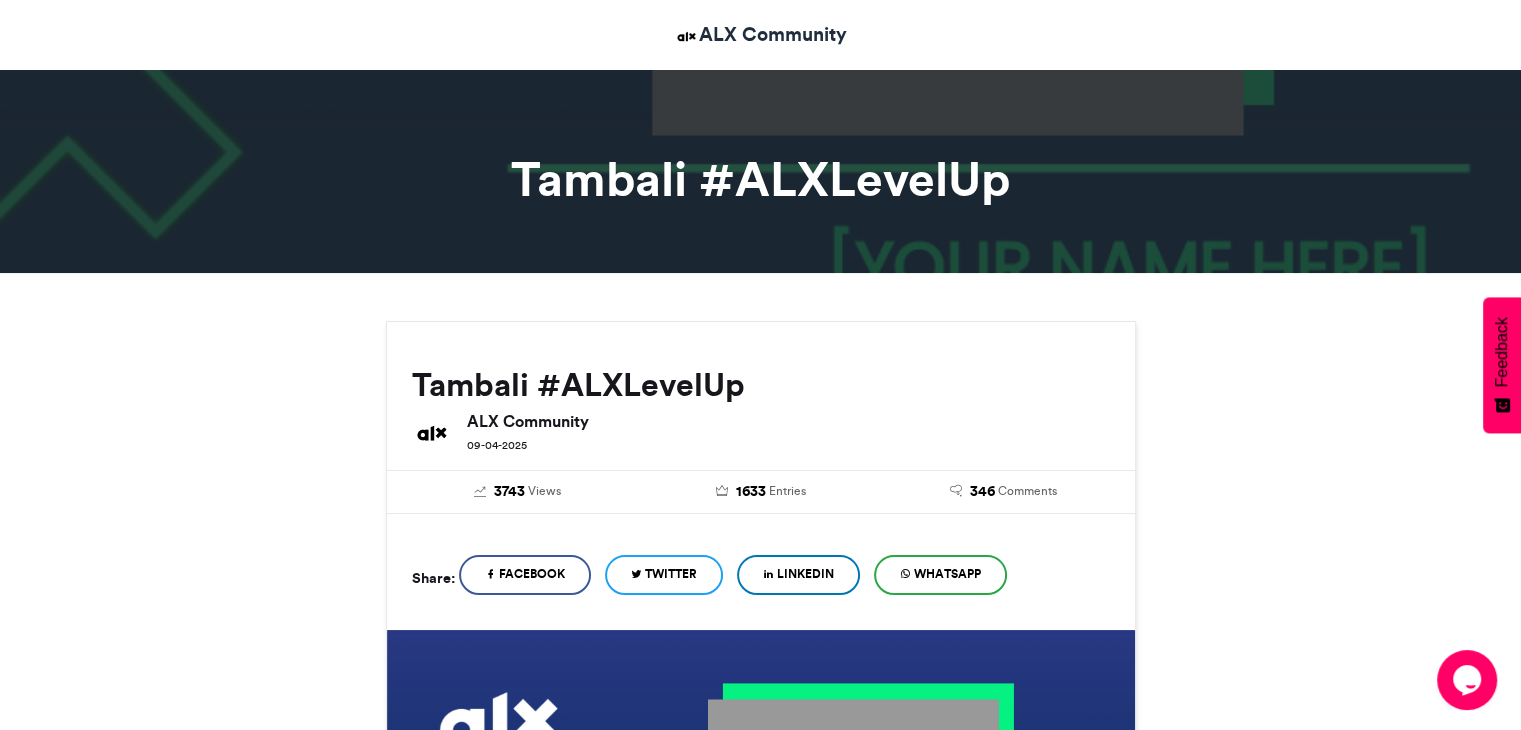 click on "Tambali #ALXLevelUp
ALX Community
09-04-2025
3743 Views 1633  Entries 346  Comments" at bounding box center (761, 2178) 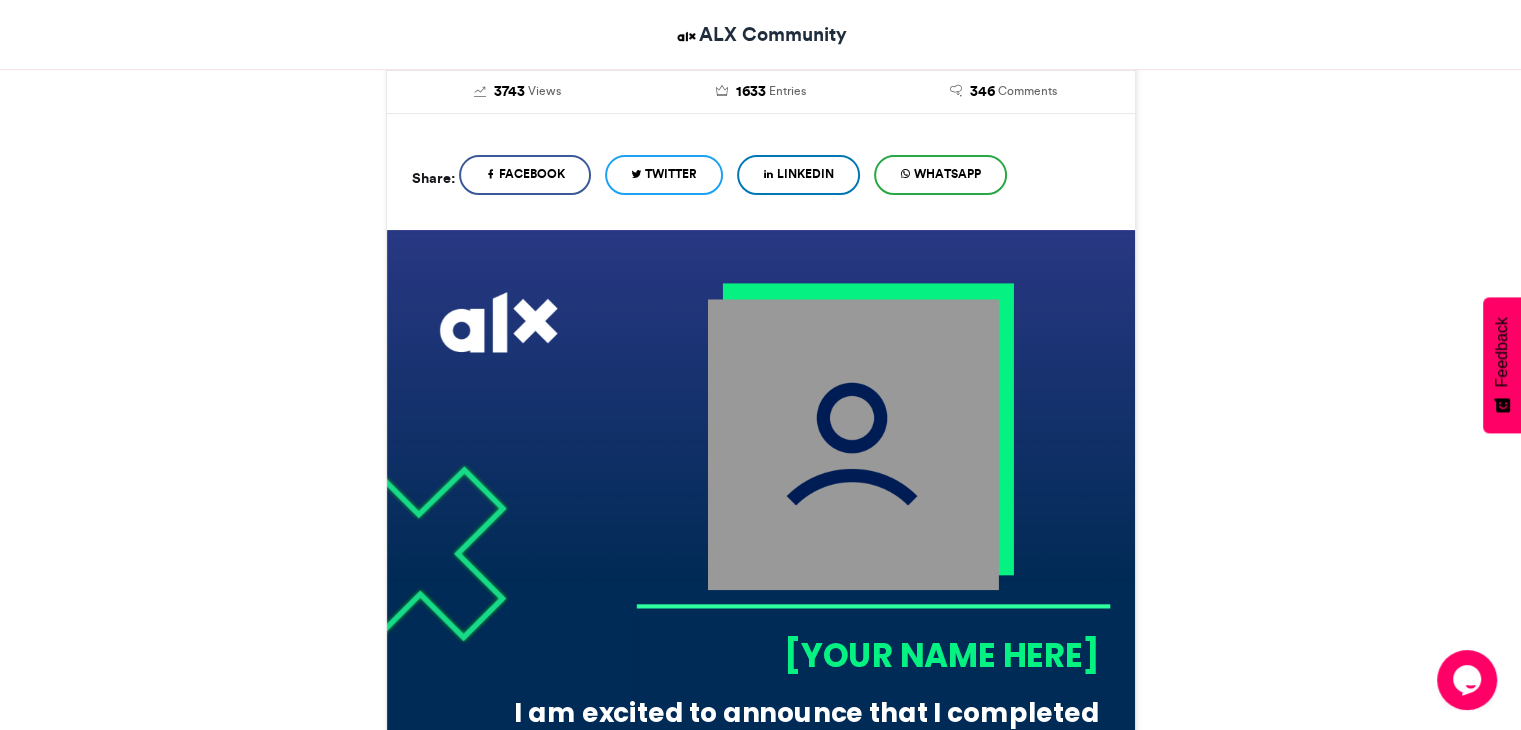scroll, scrollTop: 0, scrollLeft: 0, axis: both 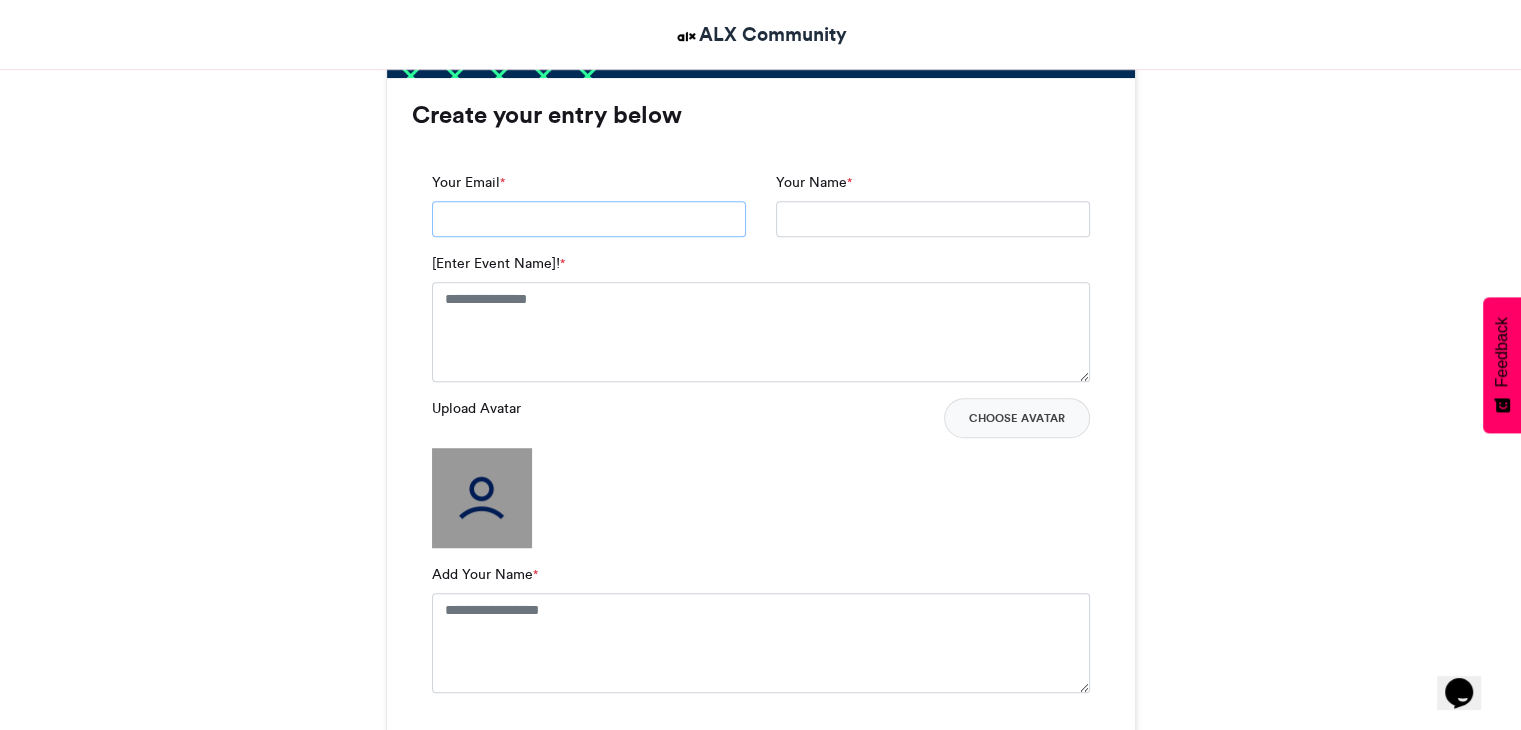click on "Your Email  *" at bounding box center [589, 219] 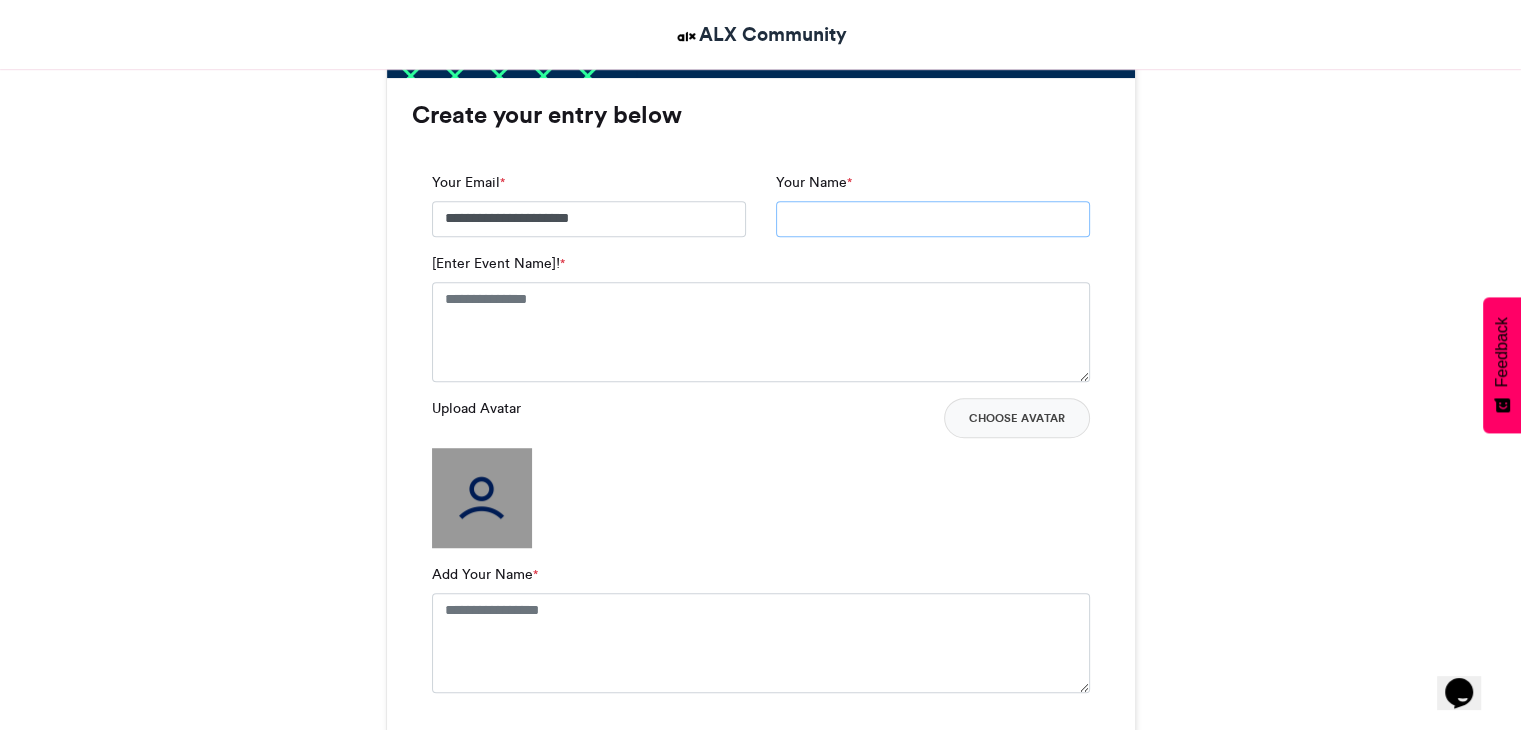 click on "Your Name  *" at bounding box center (933, 219) 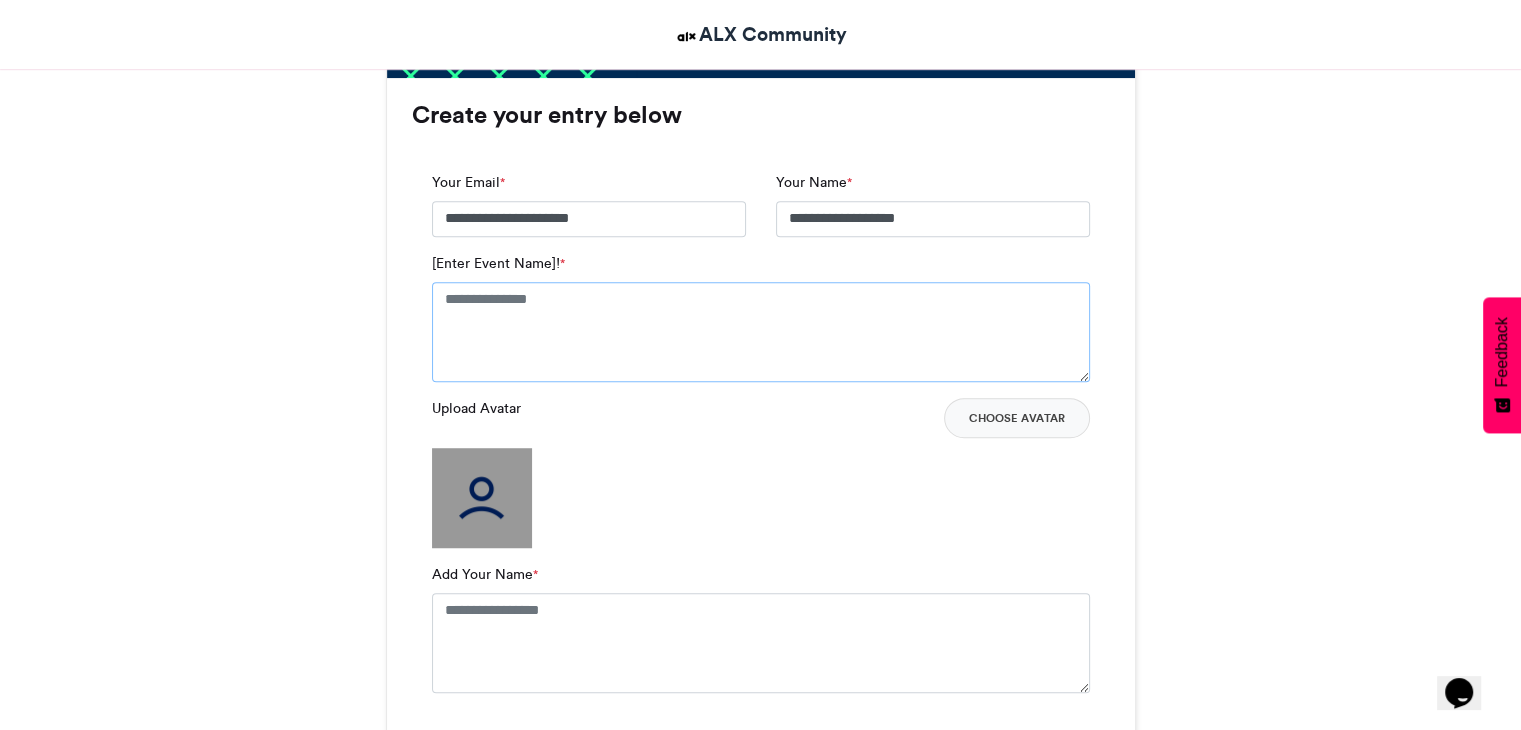 click on "[Enter Event Name]!  *" at bounding box center [761, 332] 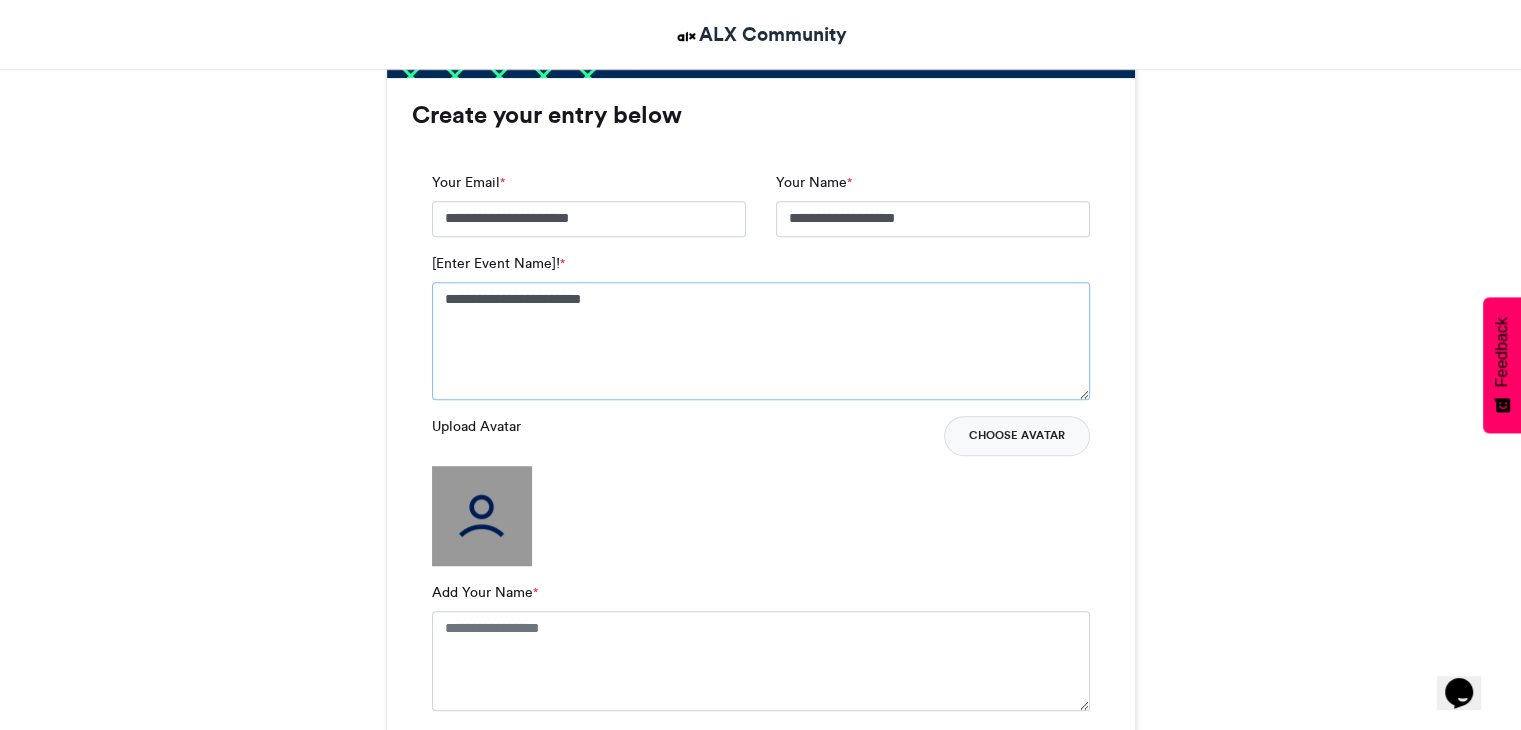 type on "**********" 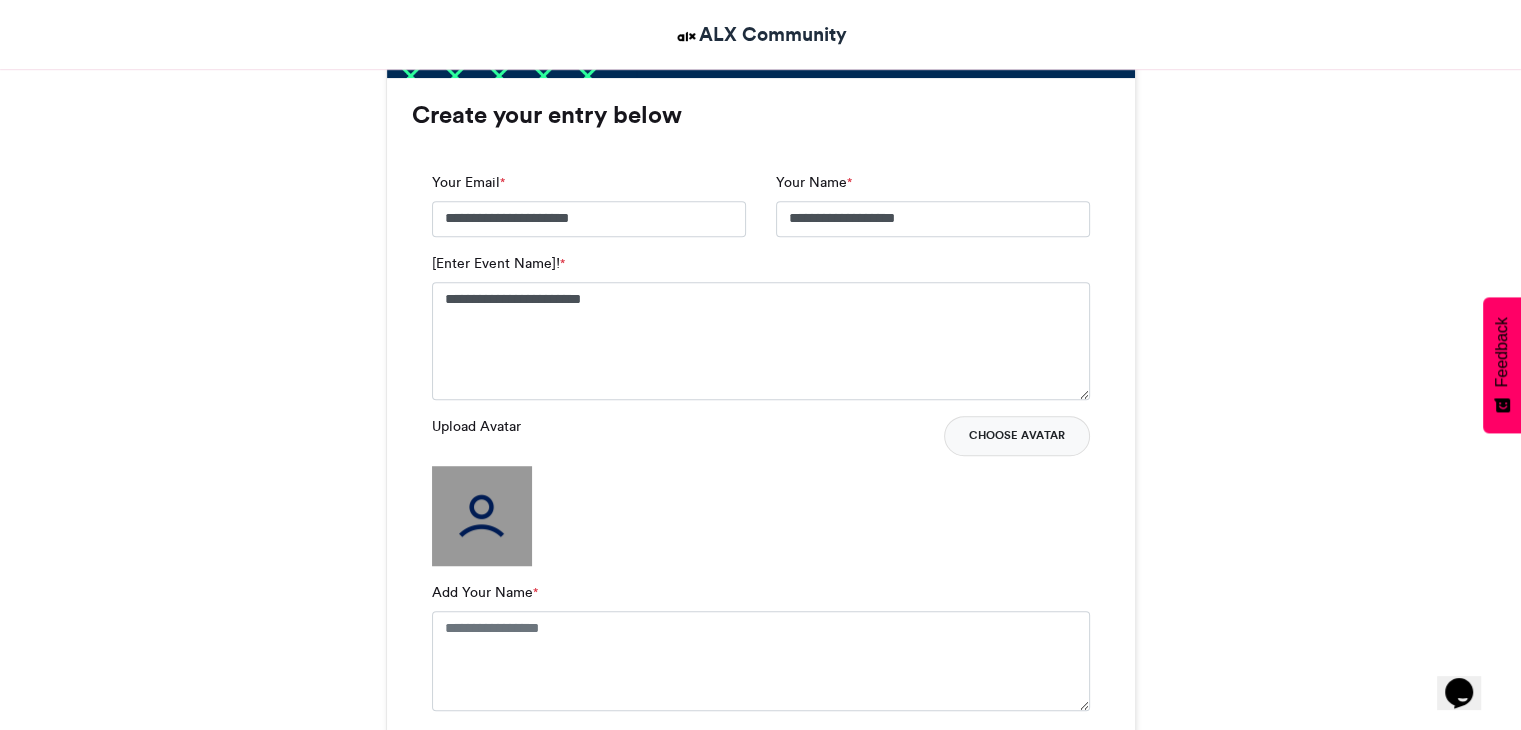 click on "Choose Avatar" at bounding box center (1017, 436) 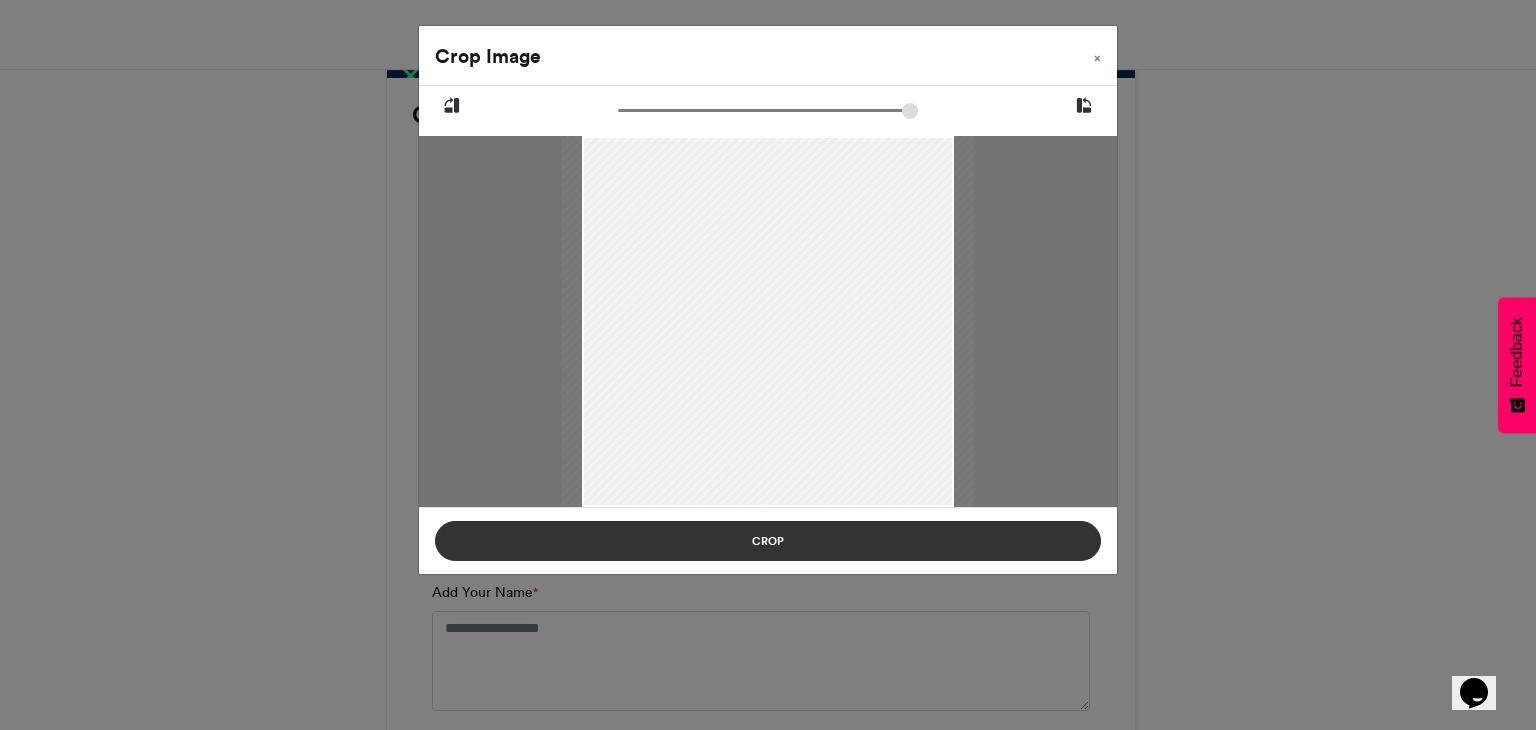 click on "Crop" at bounding box center [768, 541] 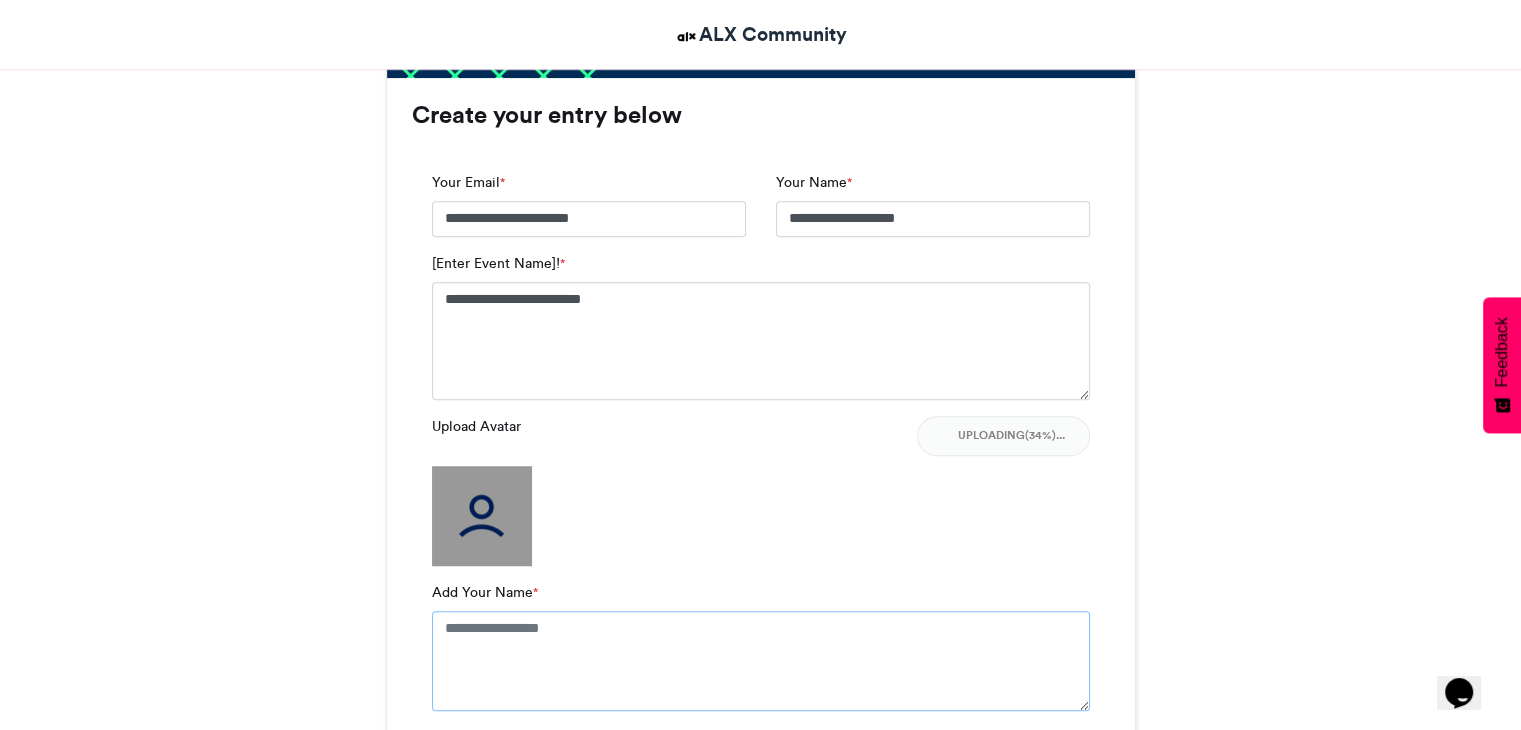 click on "Add Your Name  *" at bounding box center (761, 661) 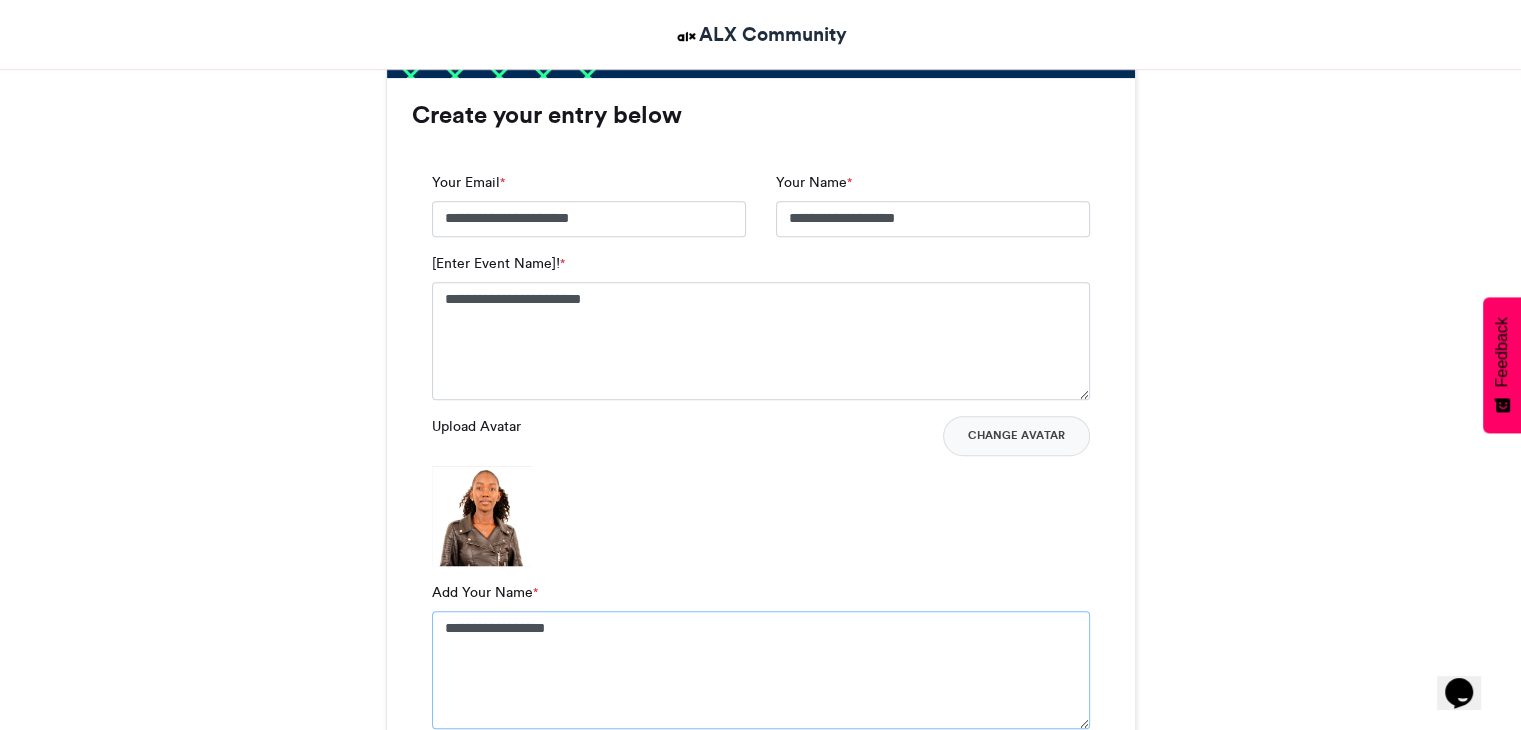 click on "**********" at bounding box center [761, 670] 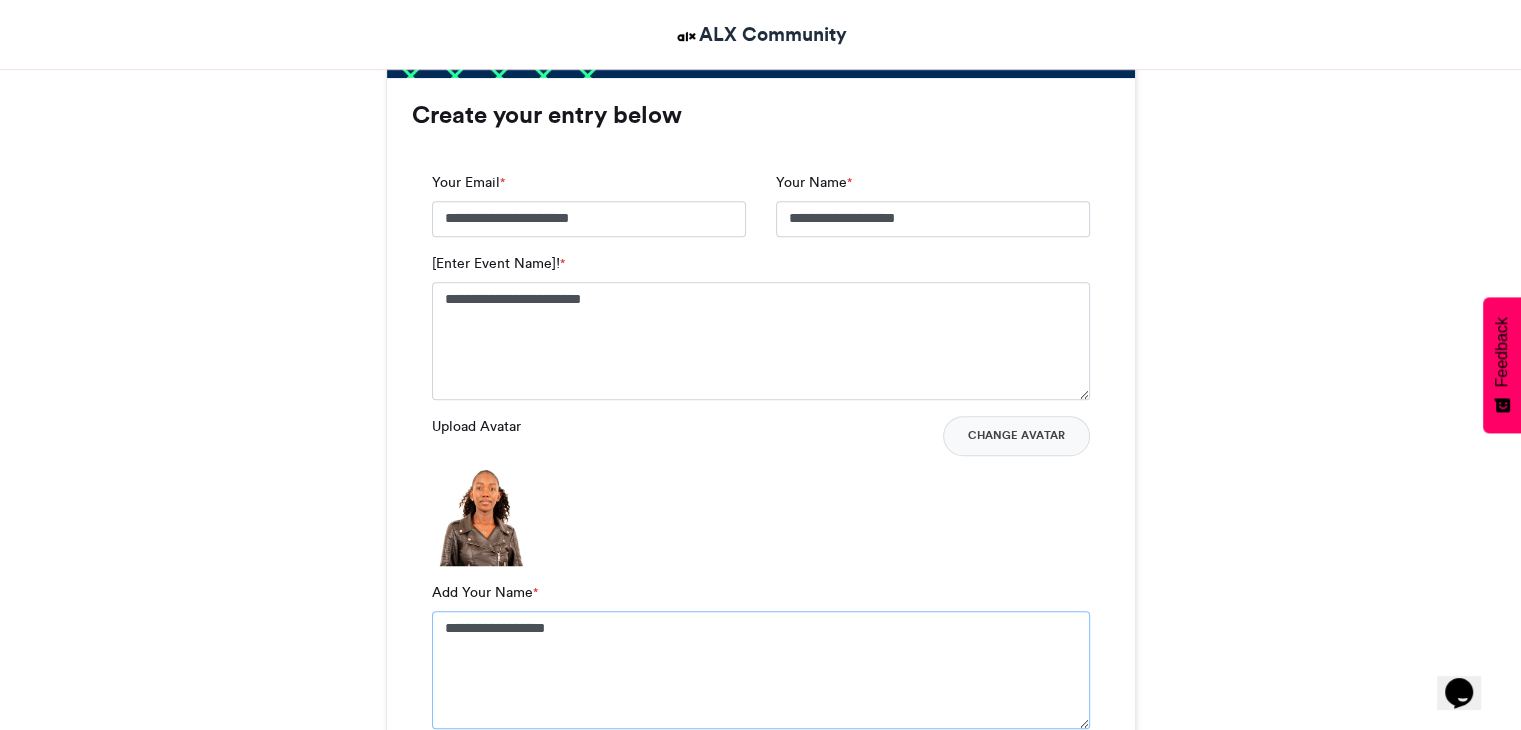 click on "**********" at bounding box center [761, 670] 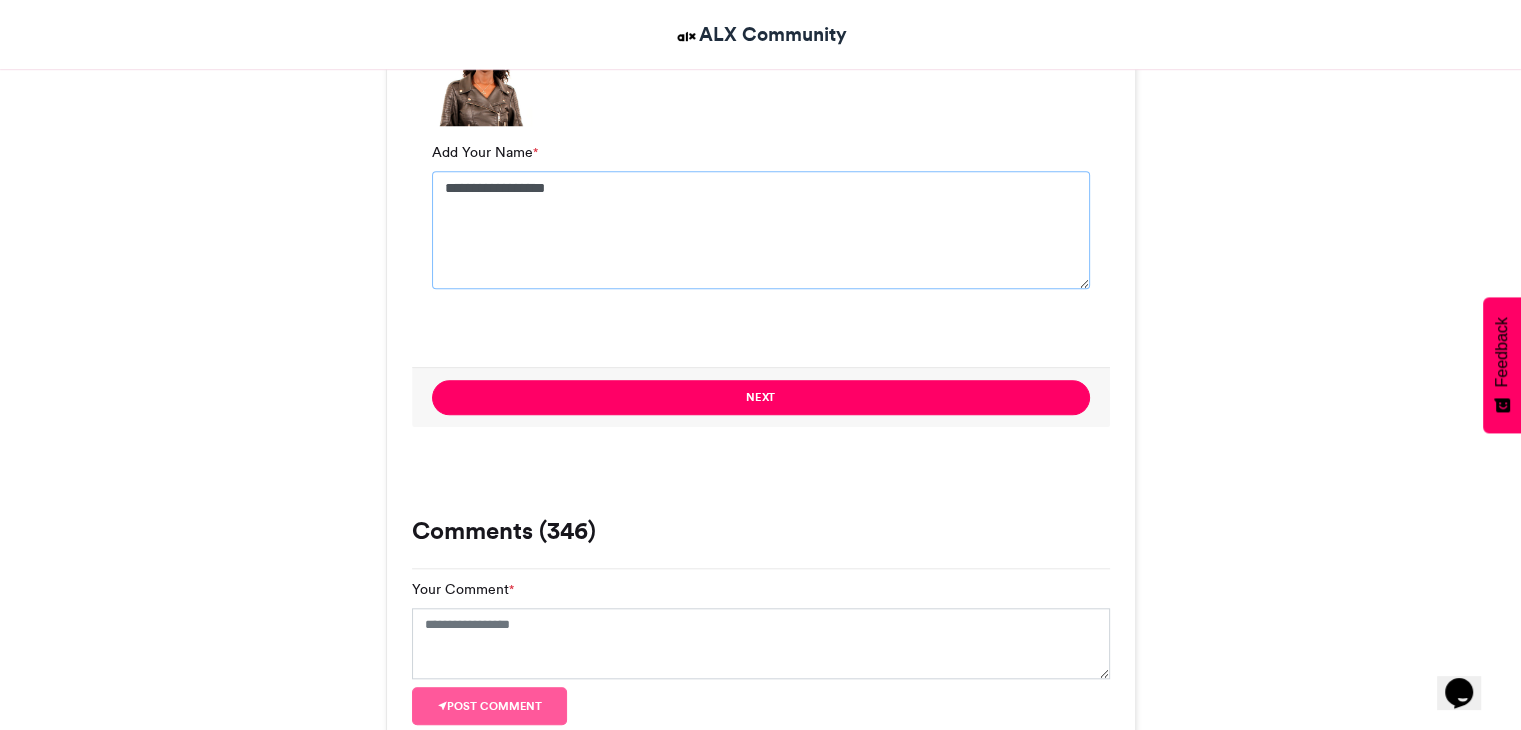 scroll, scrollTop: 1700, scrollLeft: 0, axis: vertical 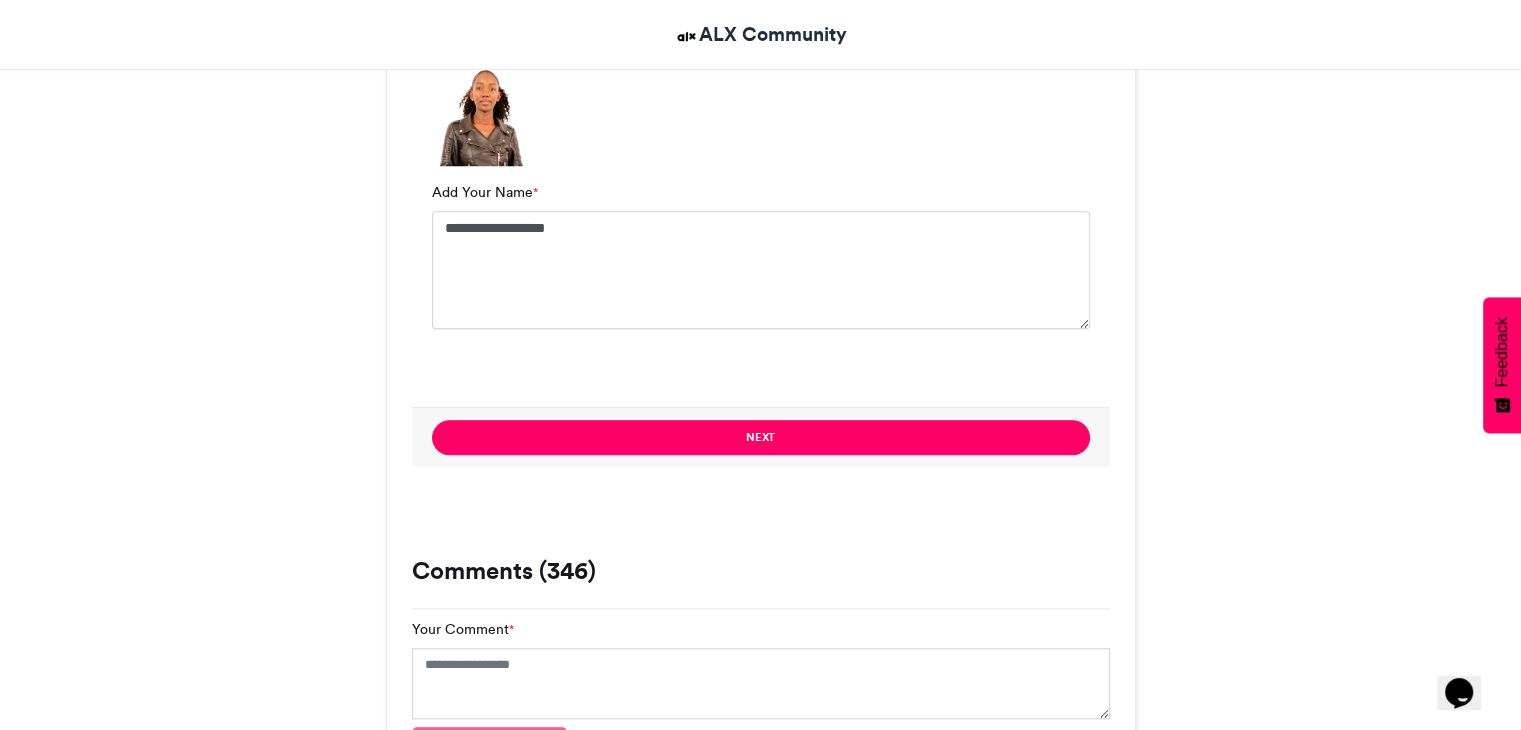 click on "Next" at bounding box center (761, 437) 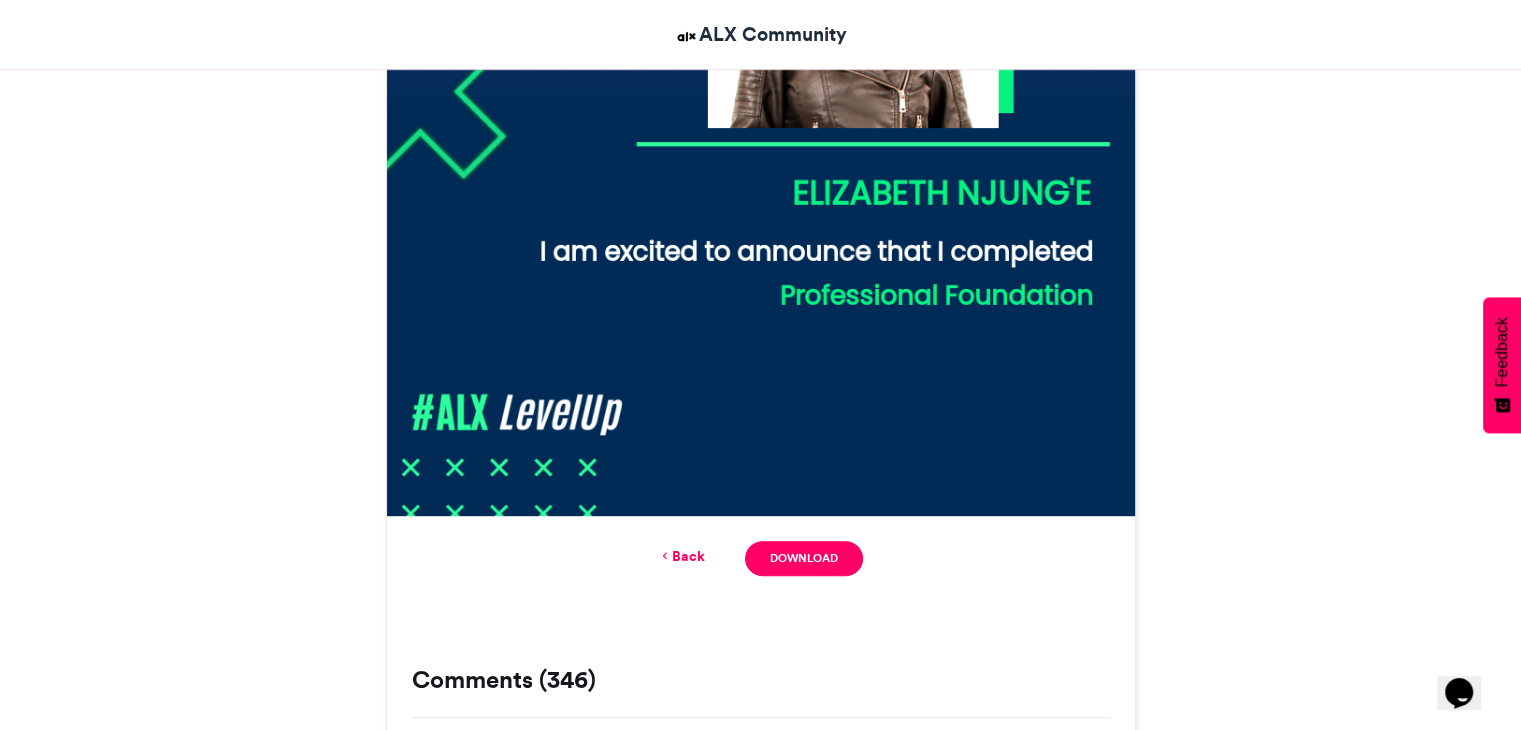 scroll, scrollTop: 913, scrollLeft: 0, axis: vertical 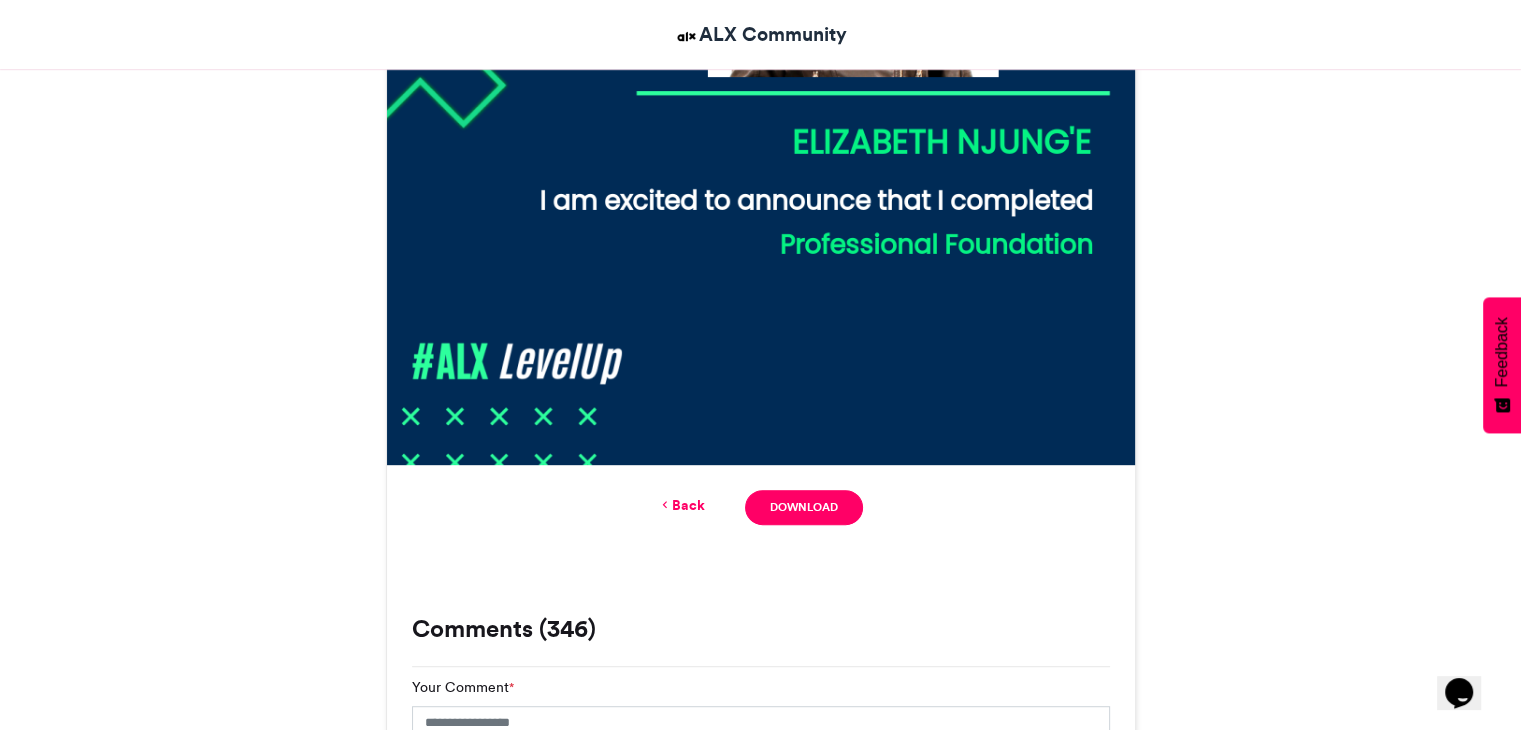 click on "Back" at bounding box center (681, 505) 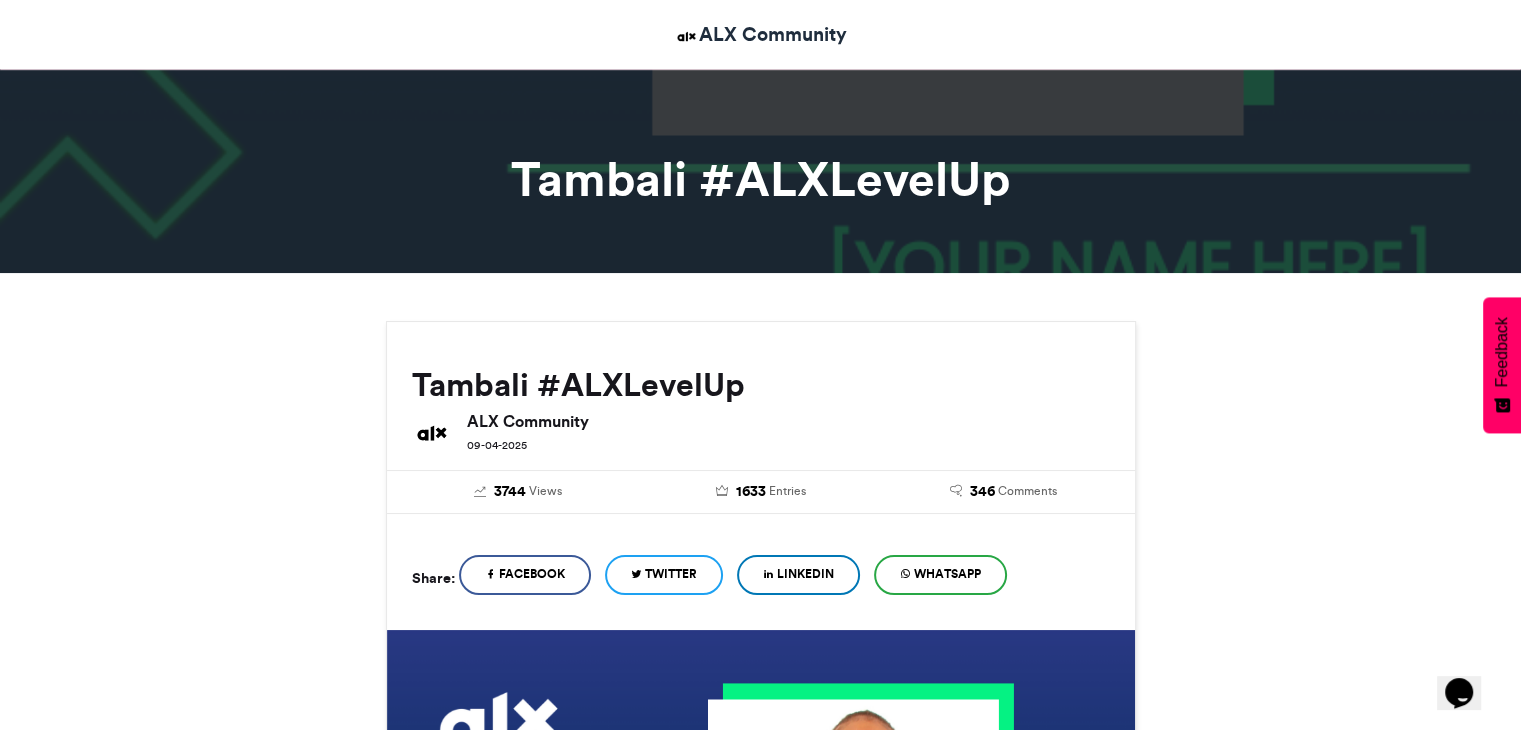 scroll, scrollTop: 100, scrollLeft: 0, axis: vertical 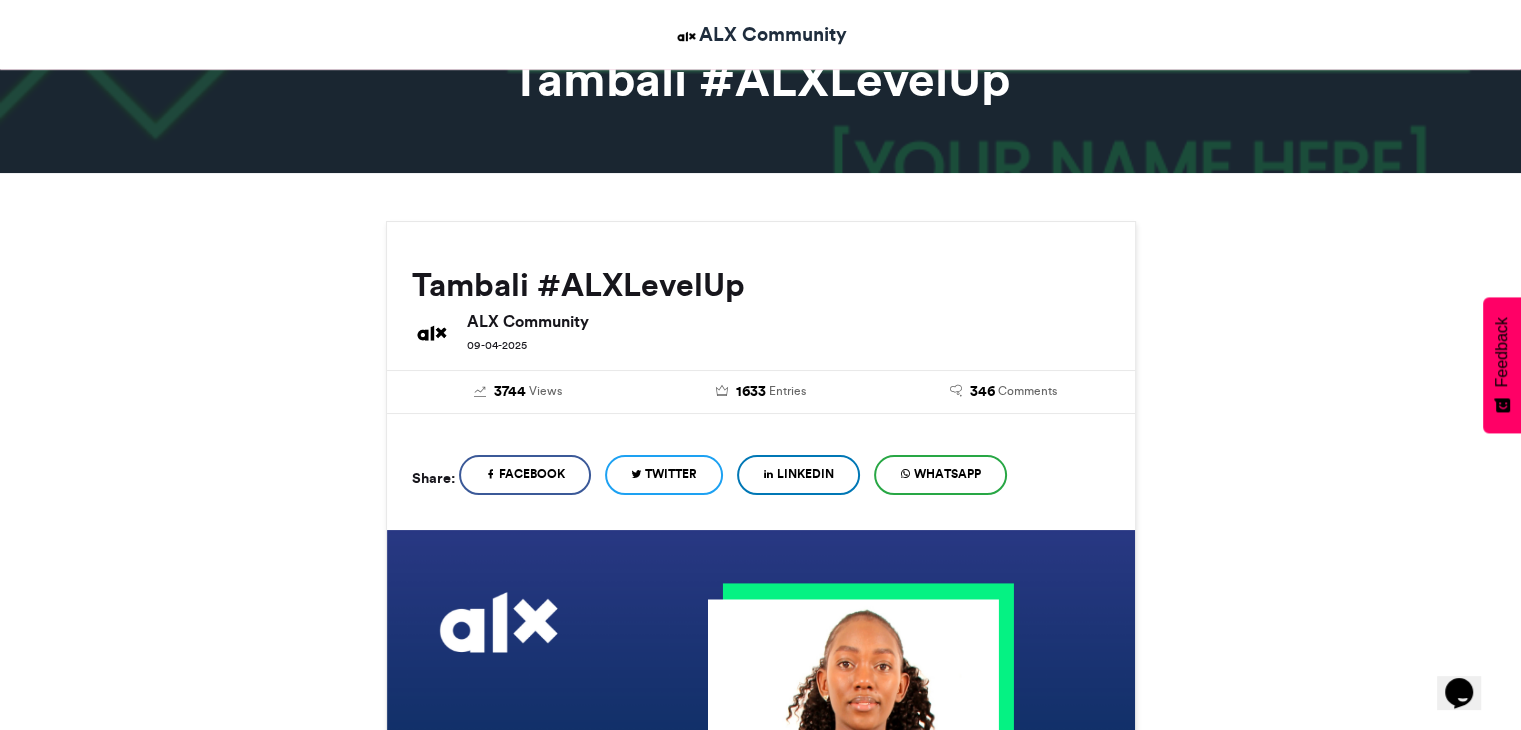 click on "LinkedIn" at bounding box center (798, 475) 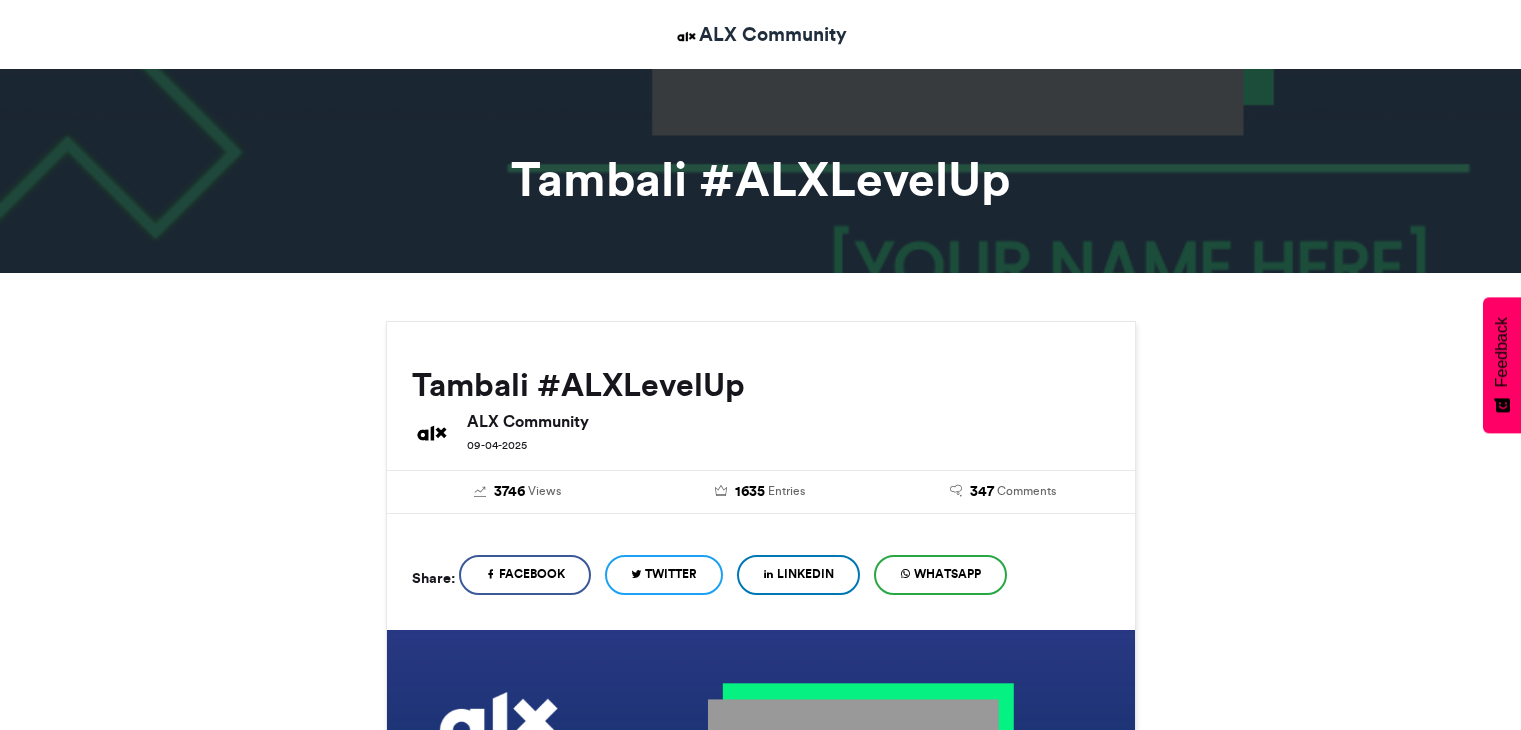 scroll, scrollTop: 0, scrollLeft: 0, axis: both 